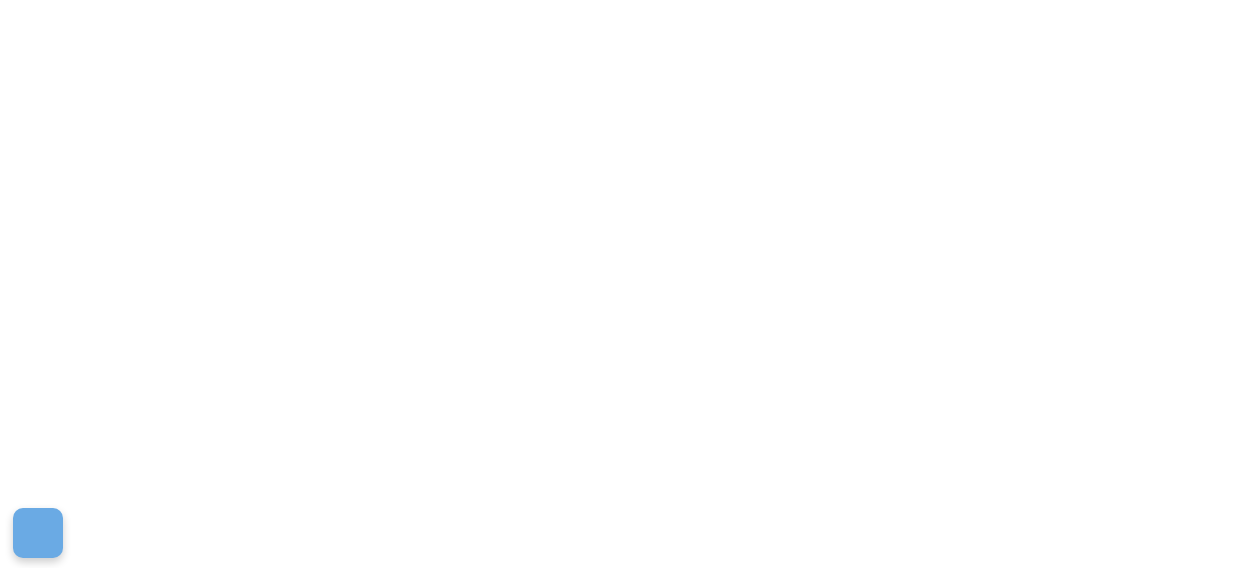 scroll, scrollTop: 0, scrollLeft: 0, axis: both 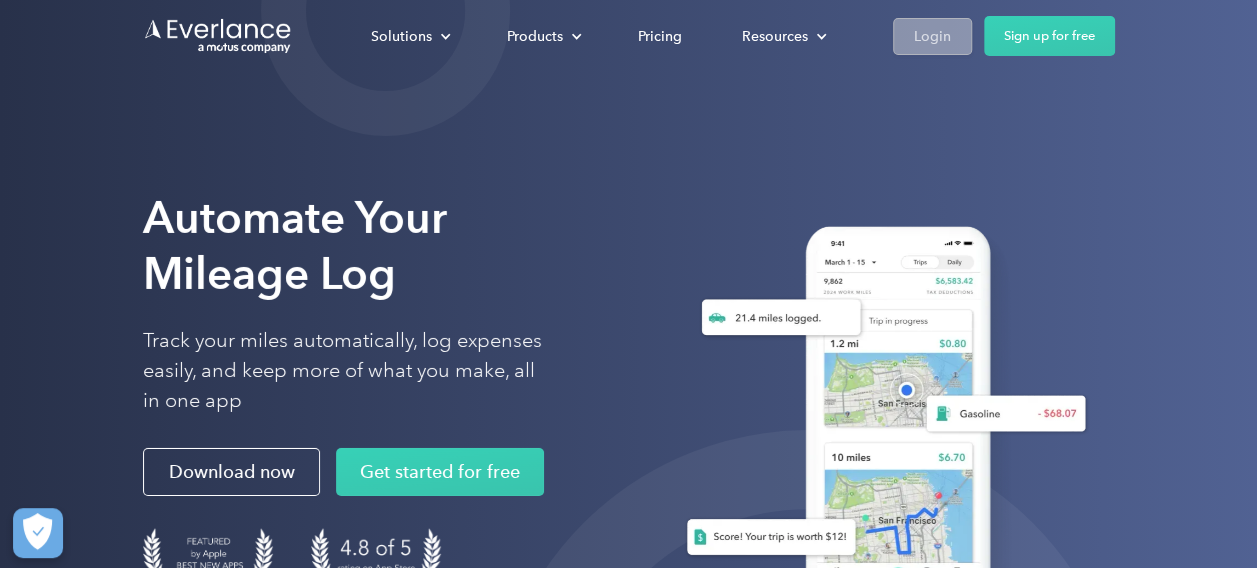 click on "Login" at bounding box center [932, 36] 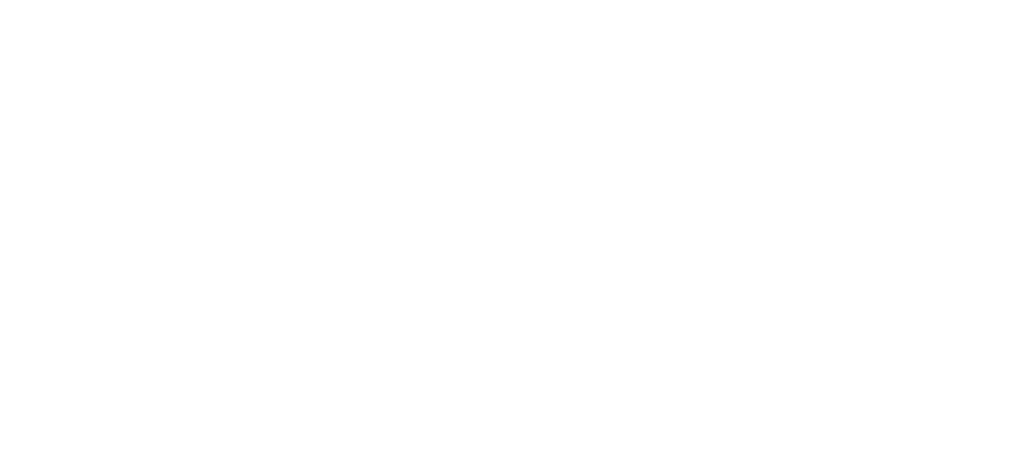 scroll, scrollTop: 0, scrollLeft: 0, axis: both 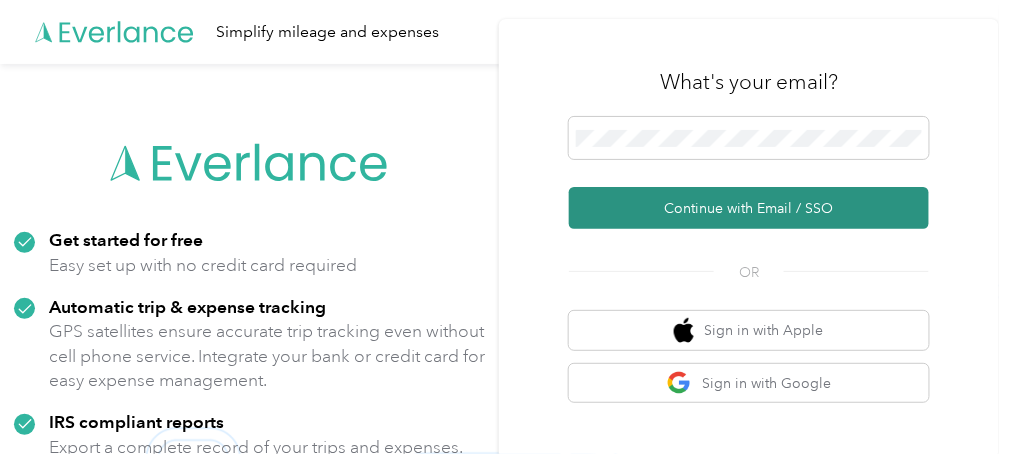 click on "Continue with Email / SSO" at bounding box center [749, 208] 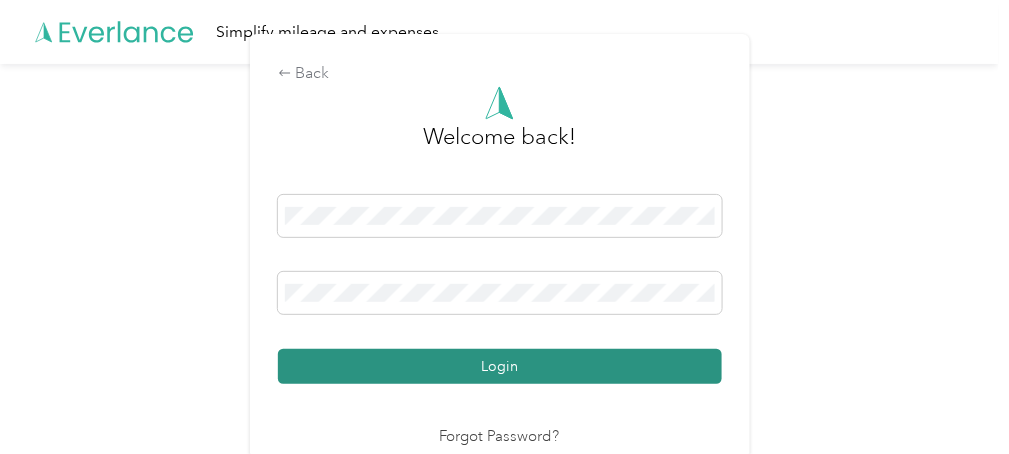 click on "Login" at bounding box center [500, 366] 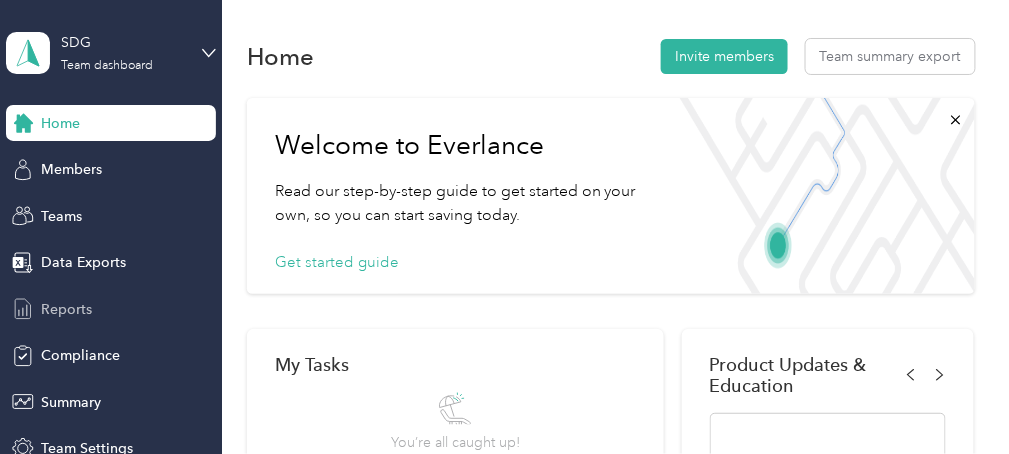 click on "Reports" at bounding box center (111, 309) 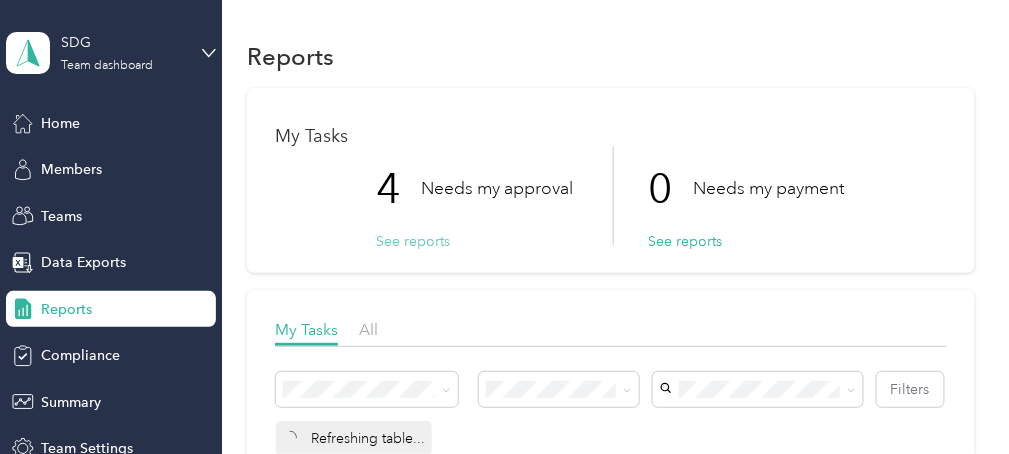click on "See reports" at bounding box center [414, 241] 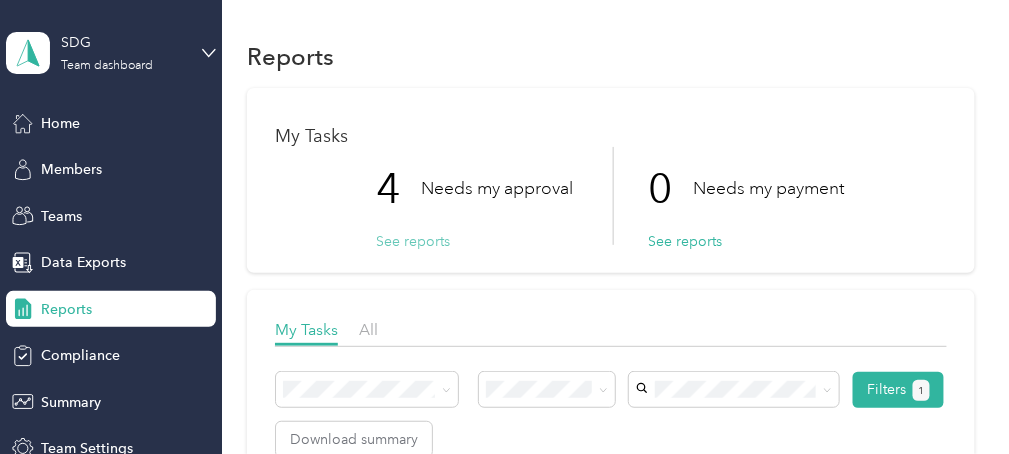 click on "See reports" at bounding box center [414, 241] 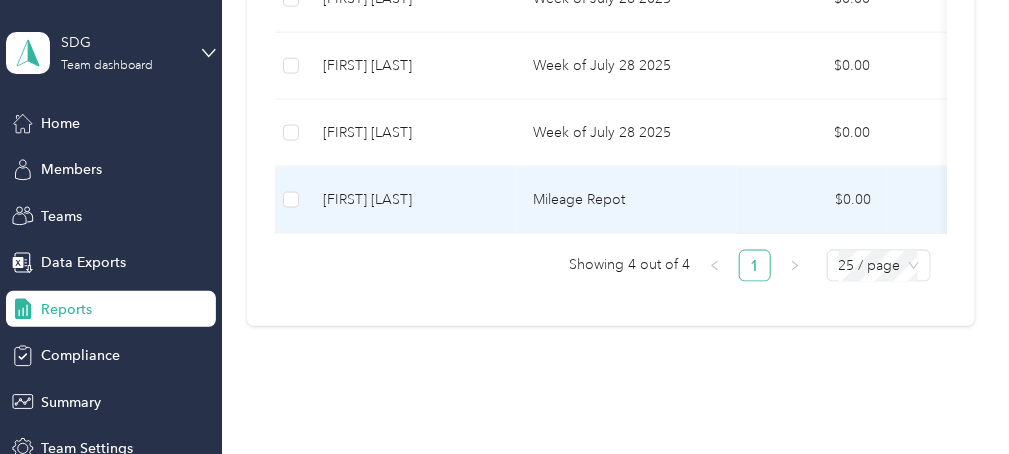 scroll, scrollTop: 373, scrollLeft: 0, axis: vertical 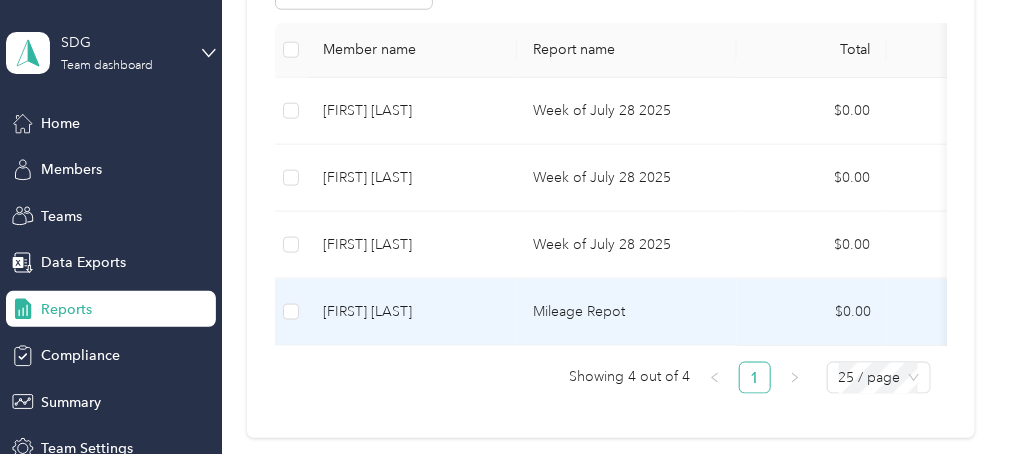 click on "[FIRST] [LAST]" at bounding box center [412, 312] 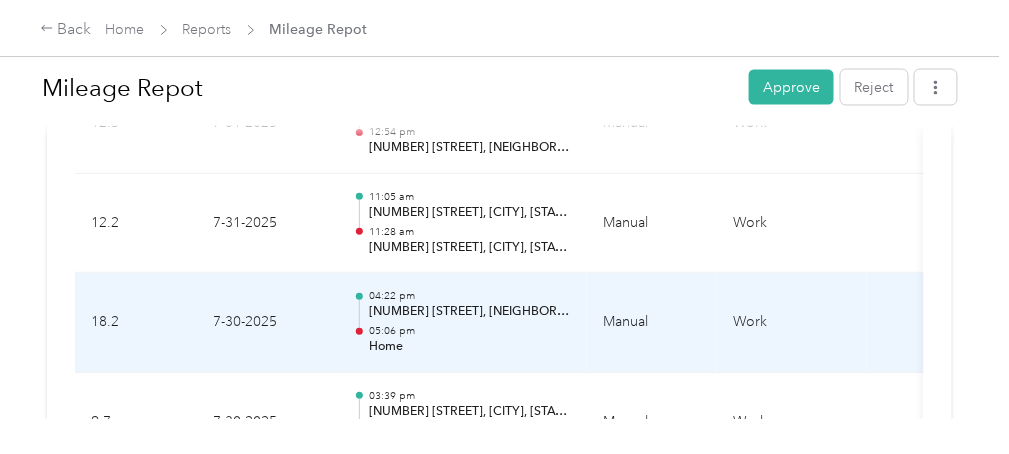 scroll, scrollTop: 356, scrollLeft: 0, axis: vertical 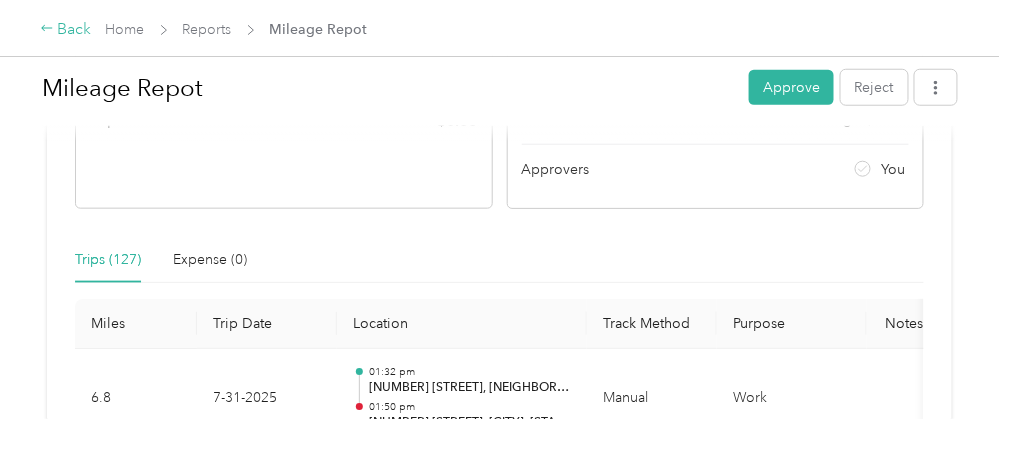 click on "Back" at bounding box center [66, 30] 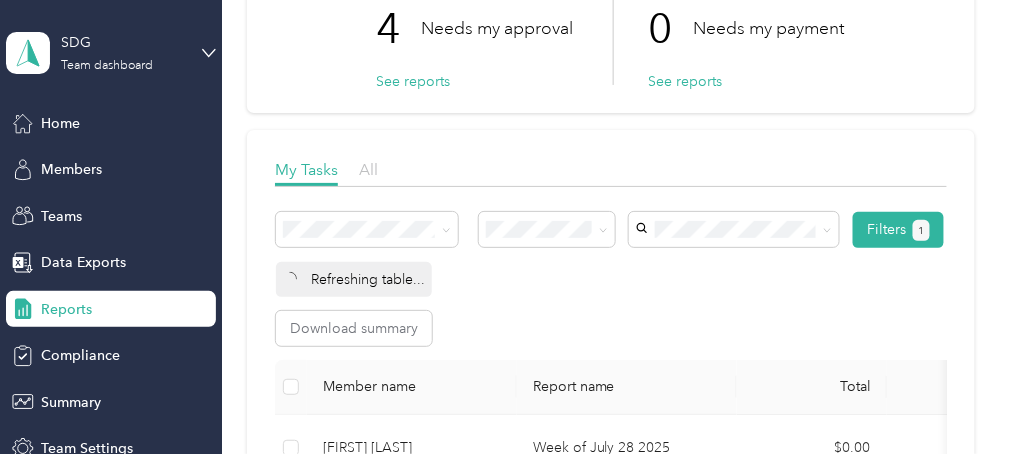 scroll, scrollTop: 186, scrollLeft: 0, axis: vertical 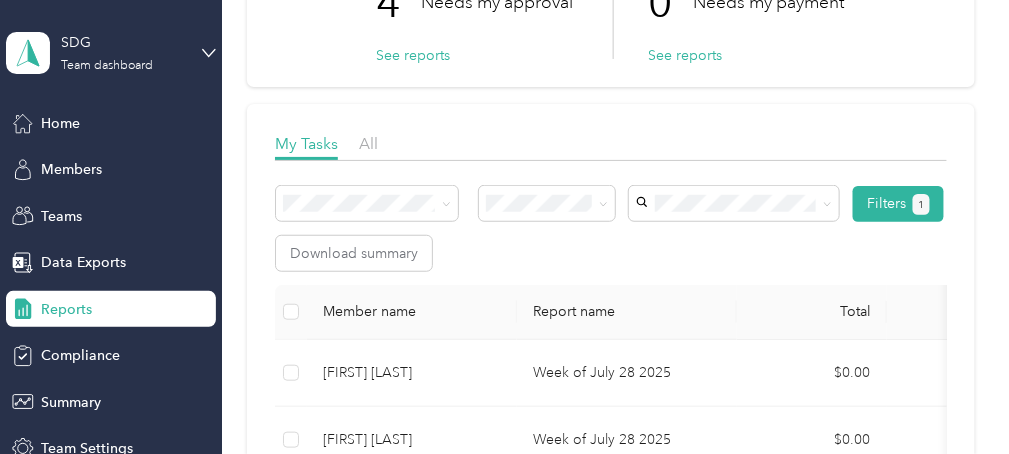 click on "My Tasks 4 Needs my approval See reports   0 Needs my payment See reports" at bounding box center (611, -6) 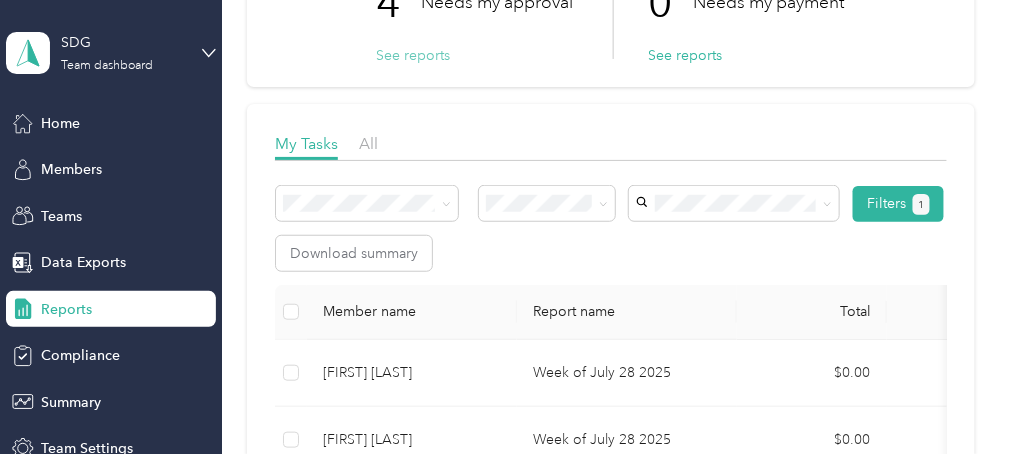 click on "See reports" at bounding box center [414, 55] 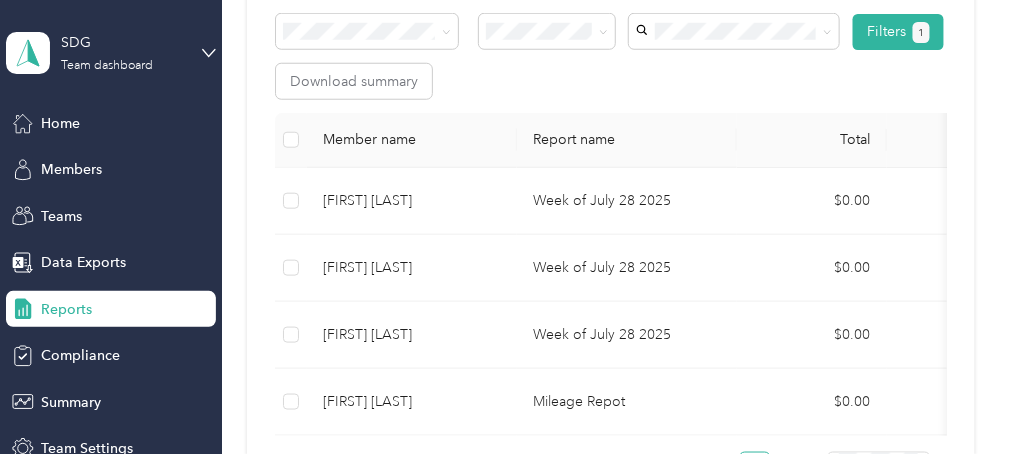 scroll, scrollTop: 373, scrollLeft: 0, axis: vertical 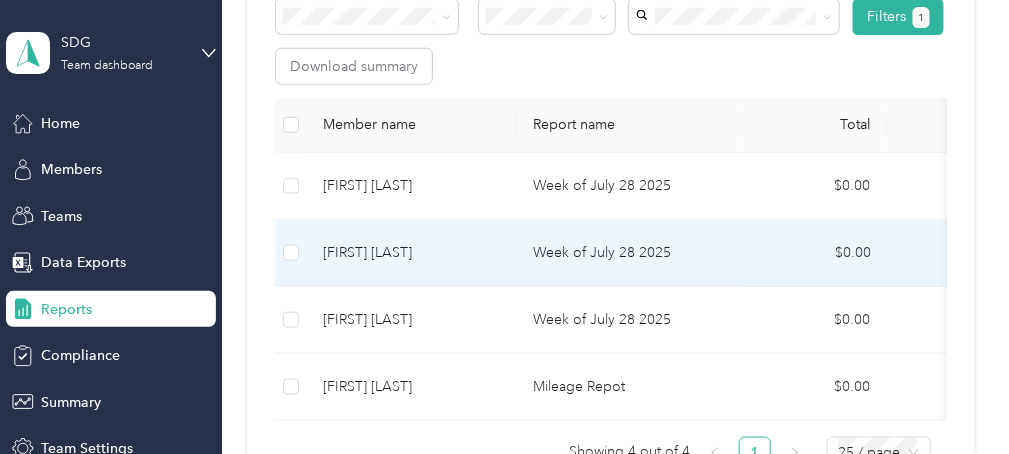 click on "Week of July 28 2025" at bounding box center (627, 253) 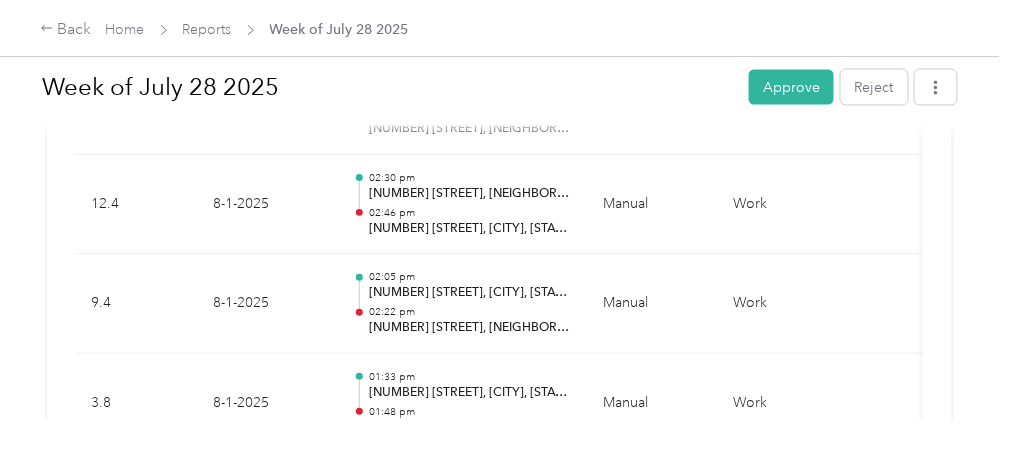 scroll, scrollTop: 746, scrollLeft: 0, axis: vertical 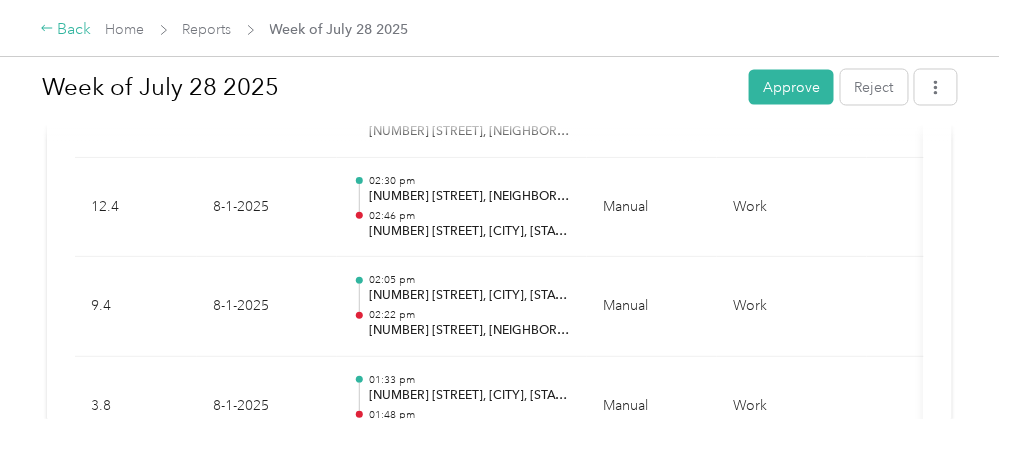 click on "Back" at bounding box center [66, 30] 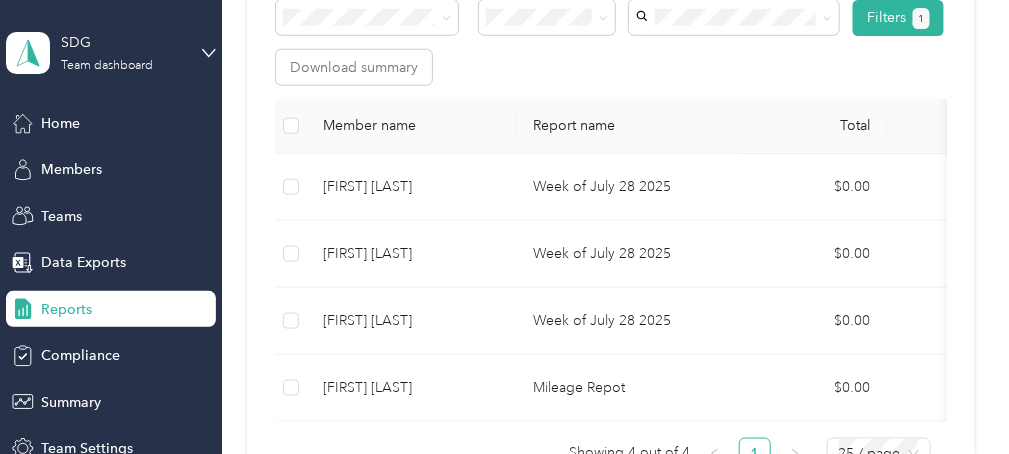 scroll, scrollTop: 373, scrollLeft: 0, axis: vertical 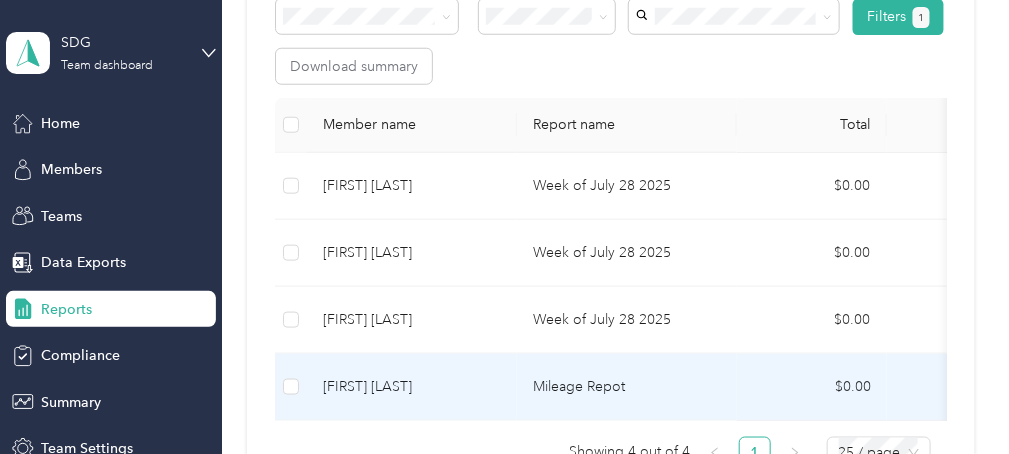 click on "Mileage Repot" at bounding box center [627, 387] 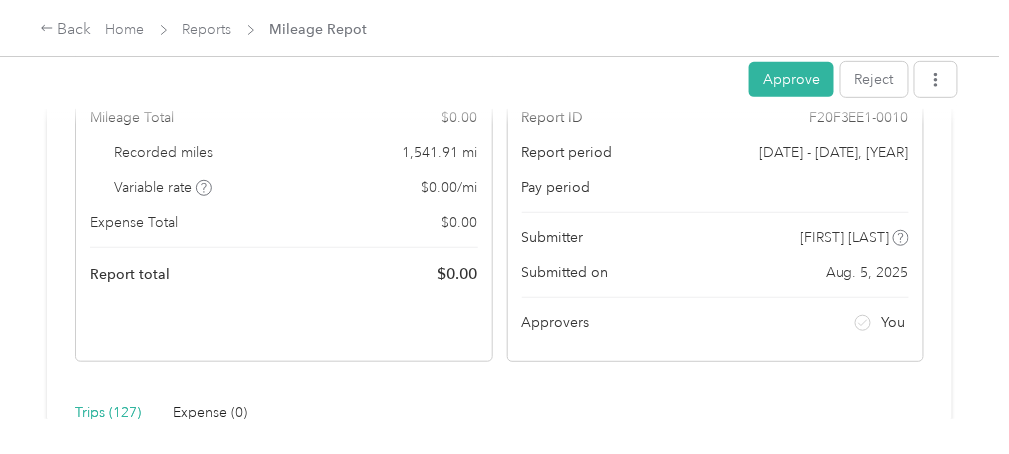 scroll, scrollTop: 0, scrollLeft: 0, axis: both 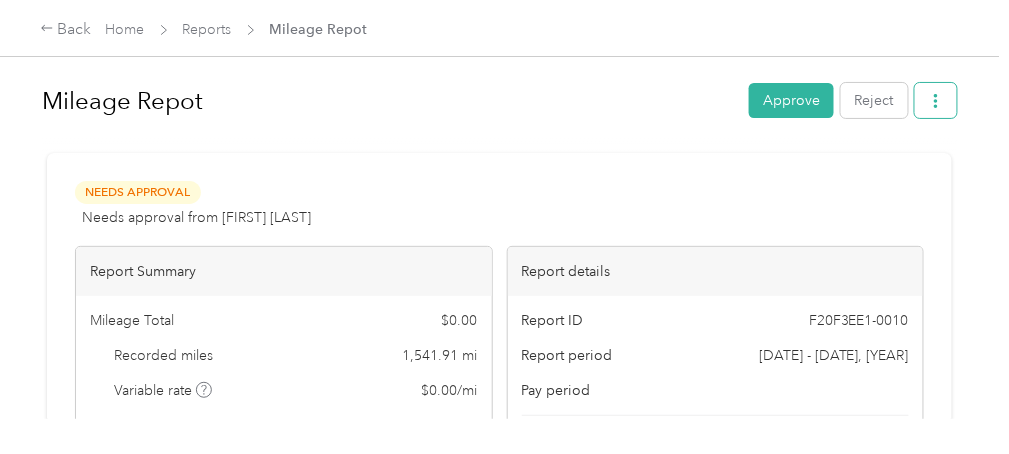 click 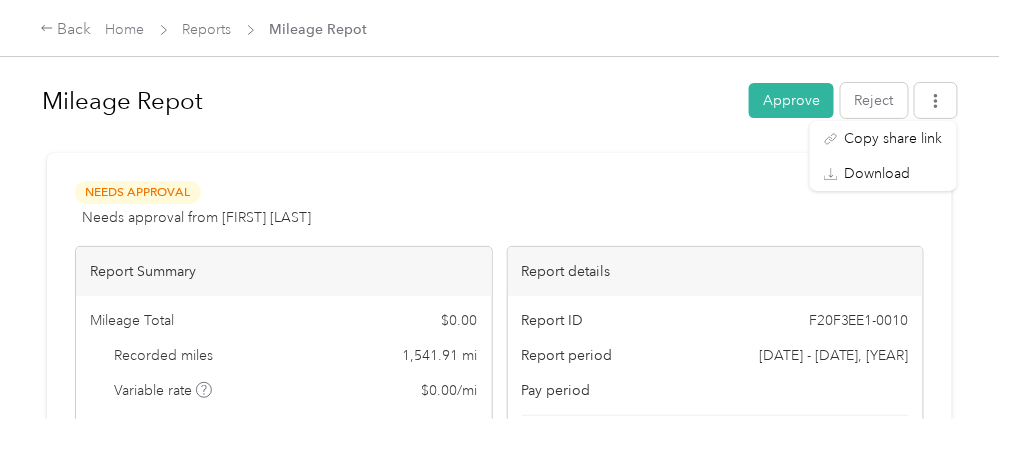 click at bounding box center [499, 144] 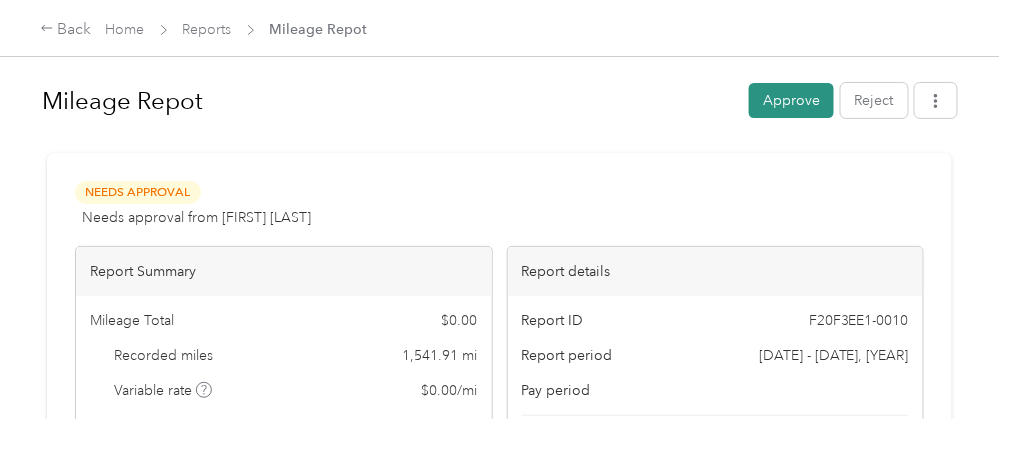 click on "Approve" at bounding box center (791, 100) 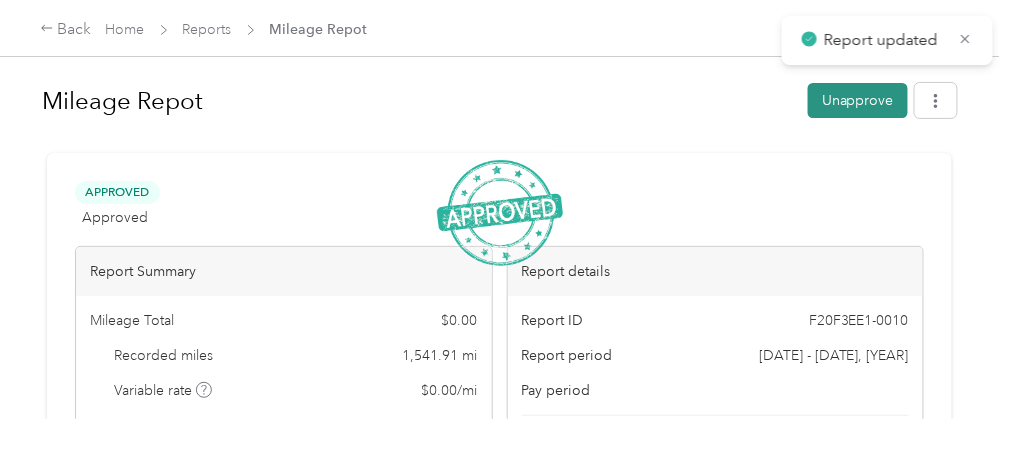 click on "Unapprove" at bounding box center (858, 100) 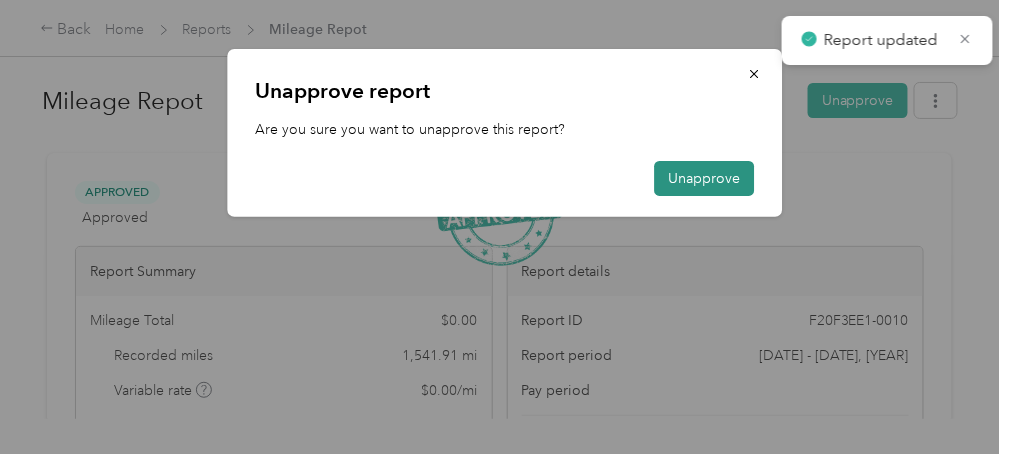 click on "Unapprove" at bounding box center (704, 178) 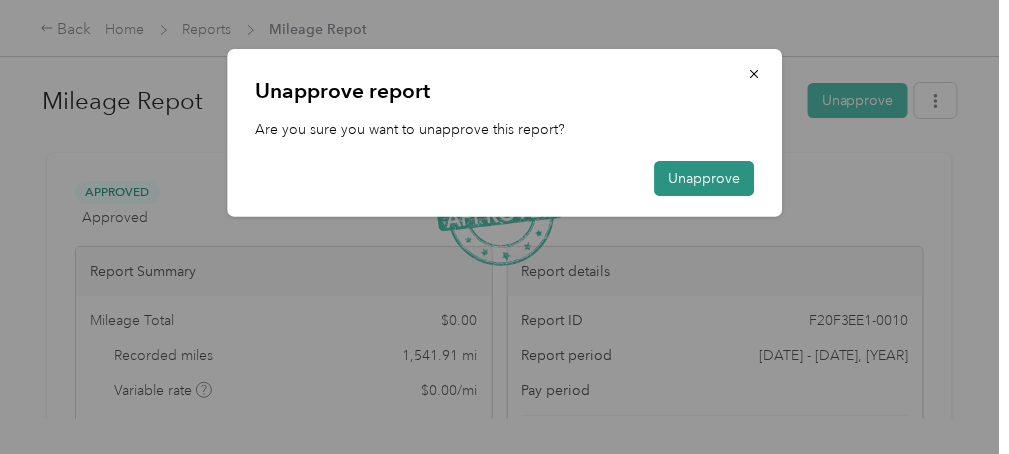 click on "Unapprove" at bounding box center [704, 178] 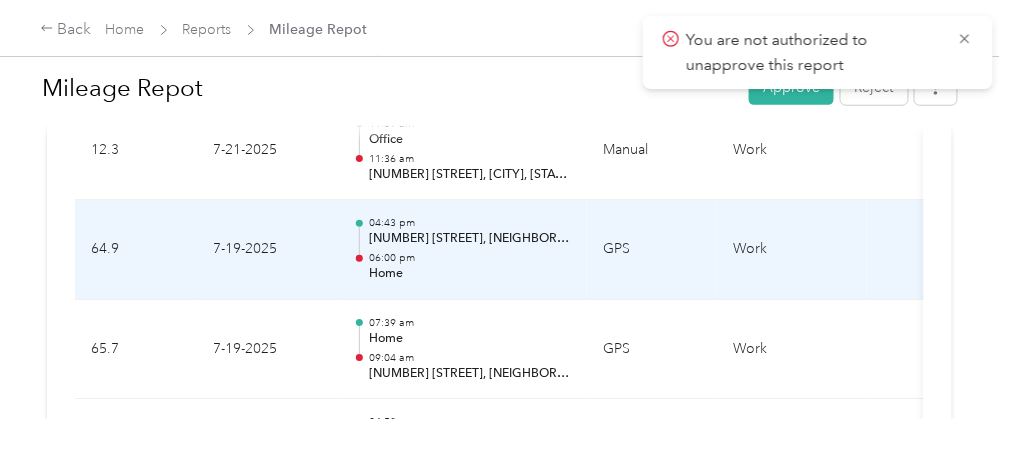 scroll, scrollTop: 5600, scrollLeft: 0, axis: vertical 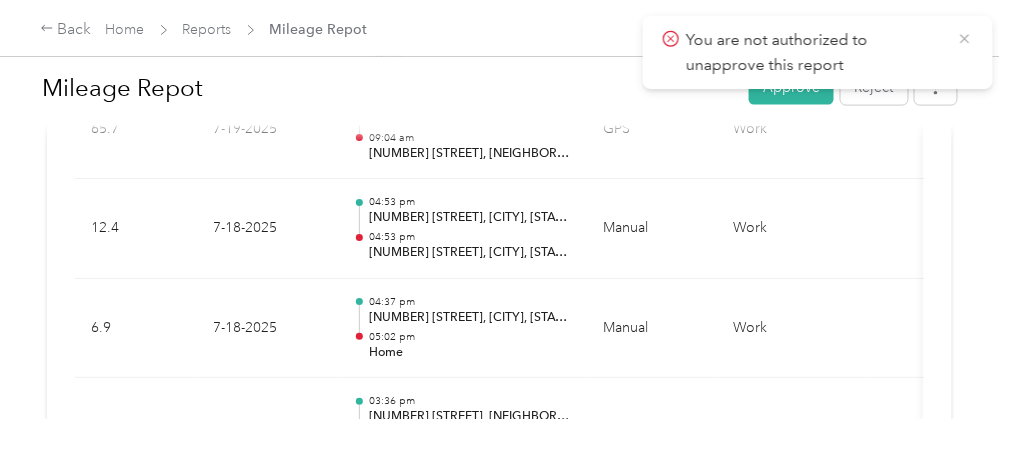 click 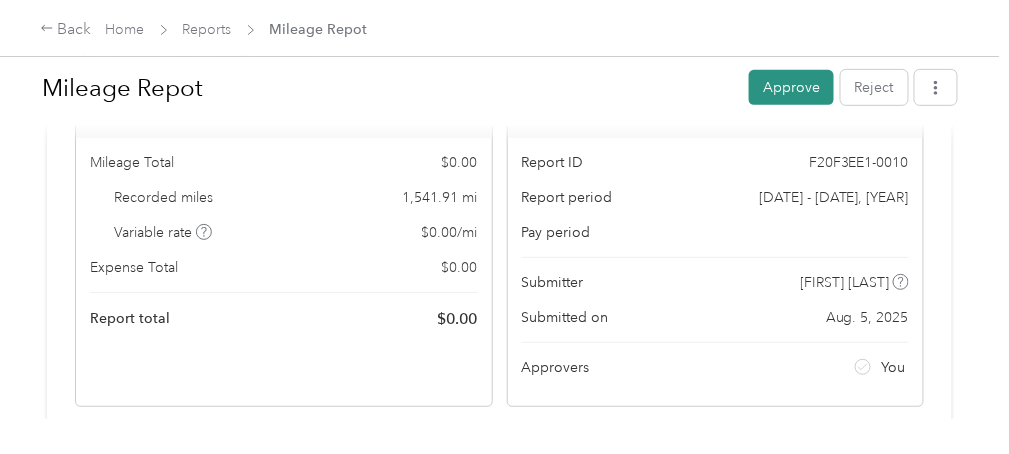 scroll, scrollTop: 0, scrollLeft: 0, axis: both 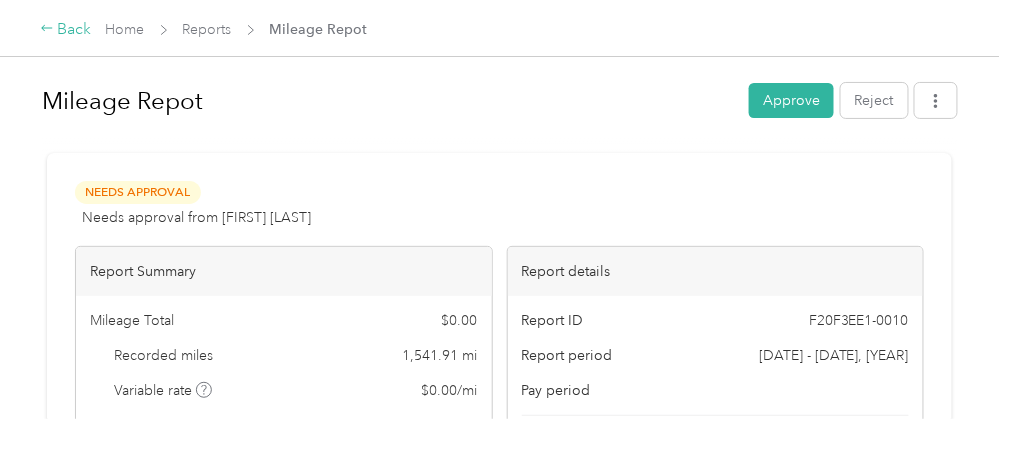 click 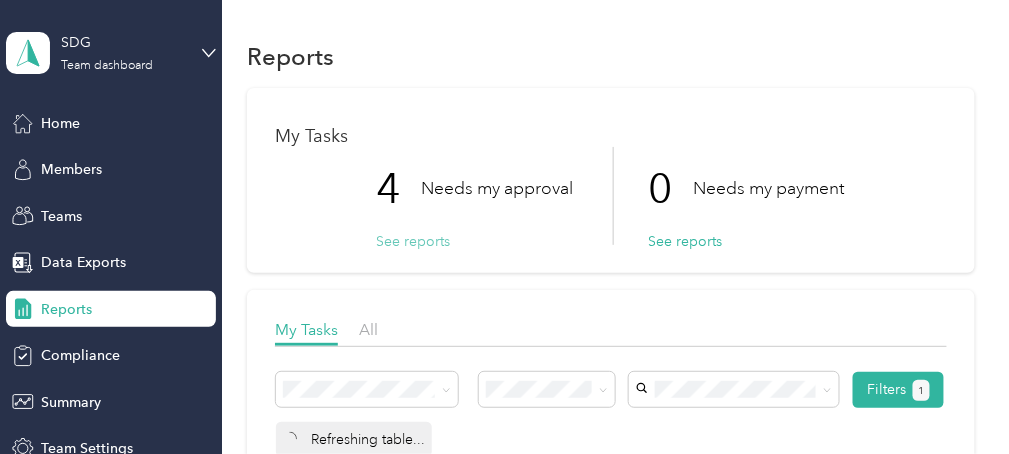 scroll, scrollTop: 373, scrollLeft: 0, axis: vertical 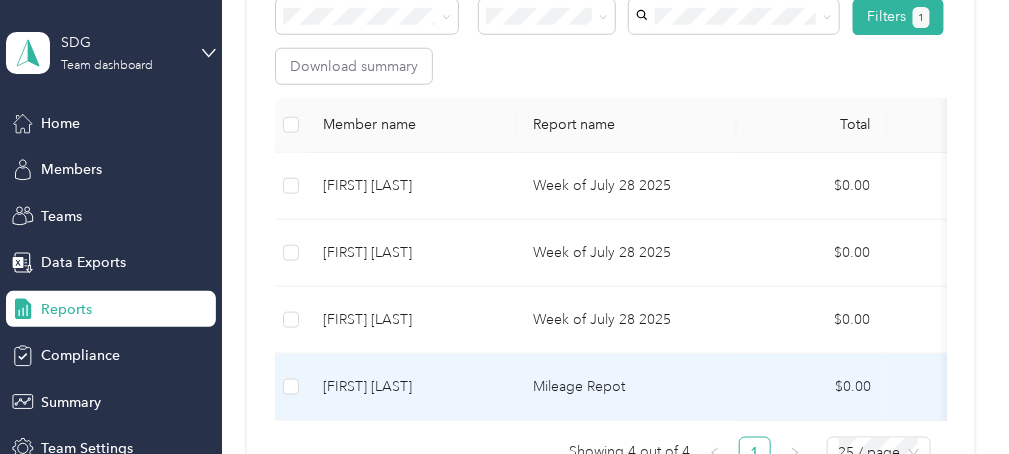 click at bounding box center [291, 387] 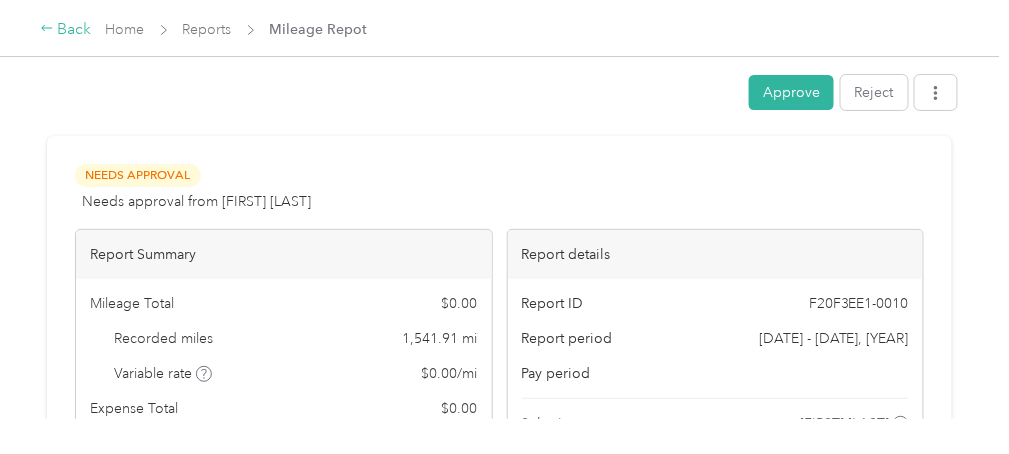 click 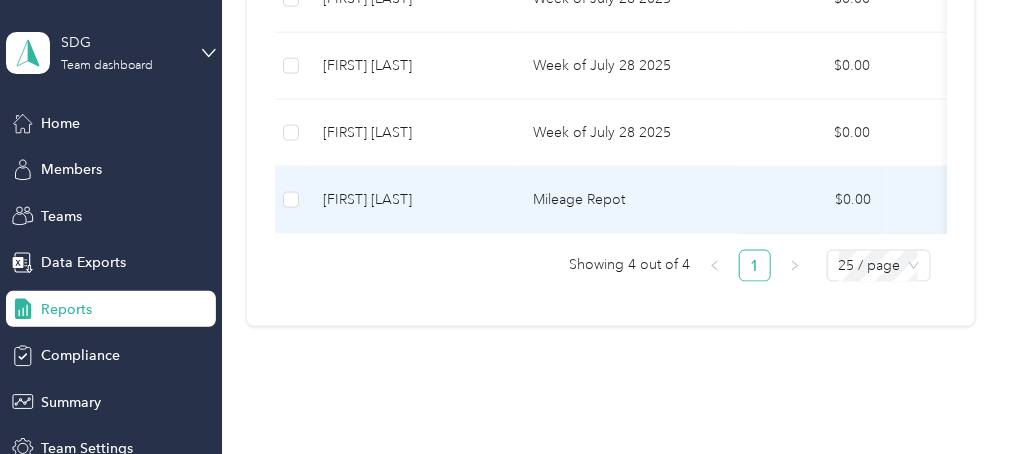 scroll, scrollTop: 373, scrollLeft: 0, axis: vertical 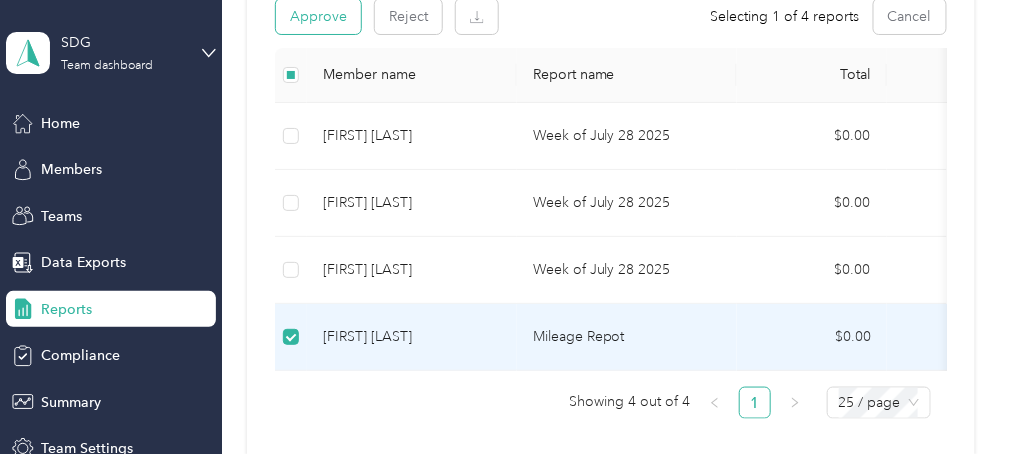 click on "Approve" at bounding box center (318, 16) 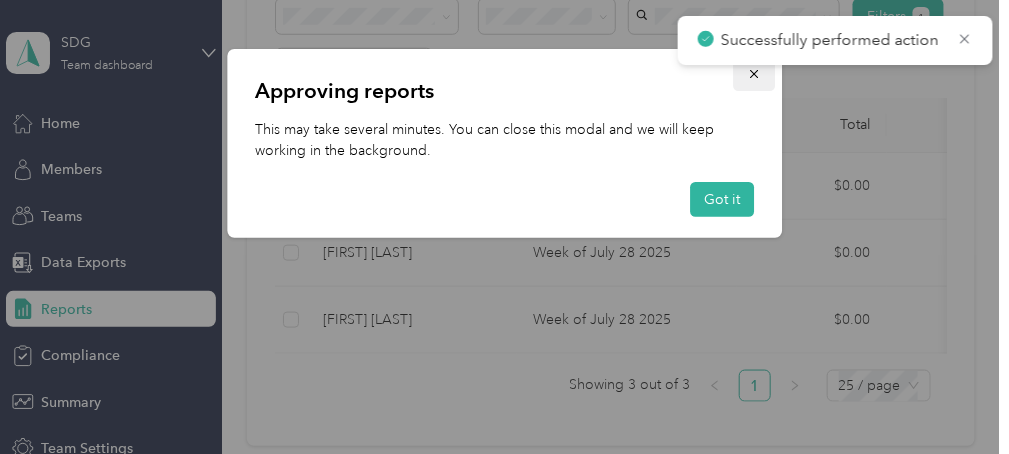 click 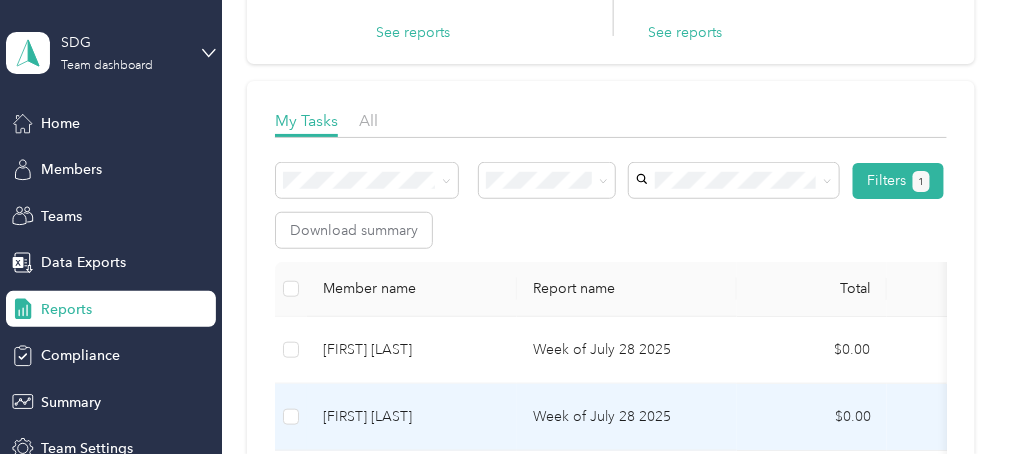 scroll, scrollTop: 186, scrollLeft: 0, axis: vertical 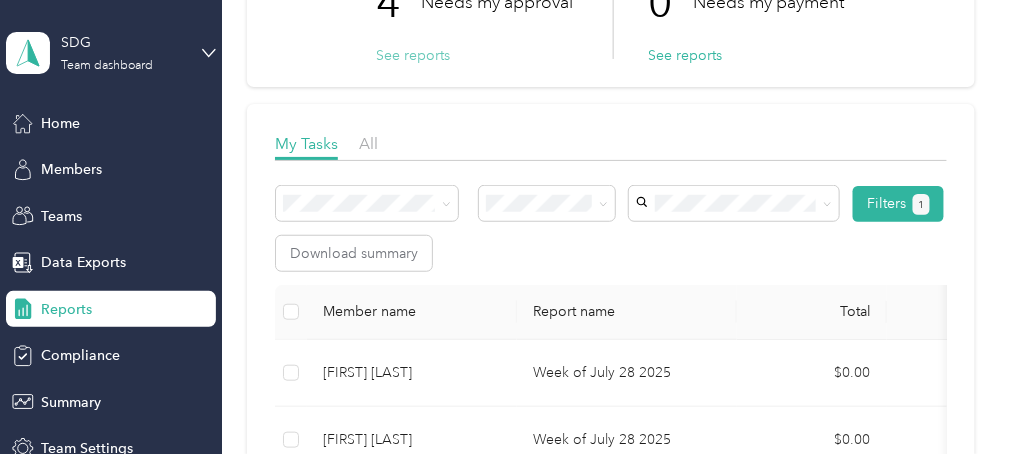 click on "See reports" at bounding box center (414, 55) 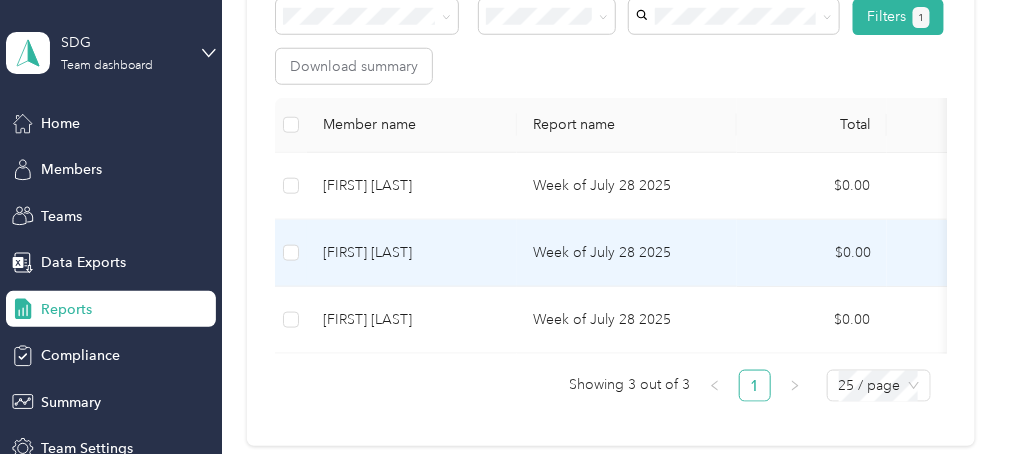 scroll, scrollTop: 0, scrollLeft: 0, axis: both 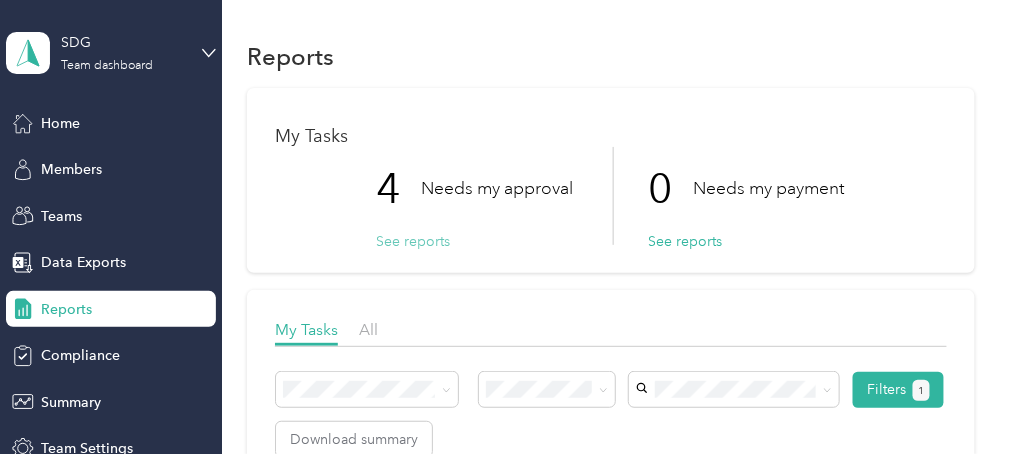 click on "See reports" at bounding box center [414, 241] 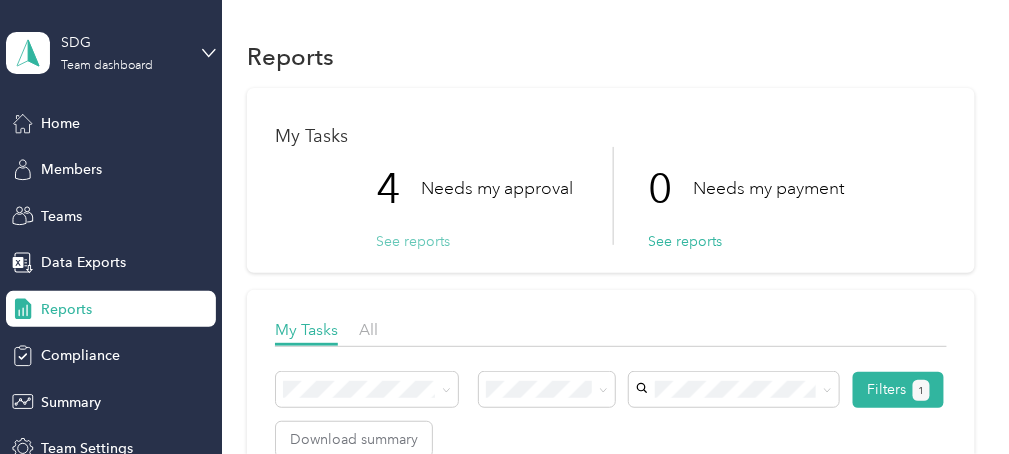 click on "See reports" at bounding box center [414, 241] 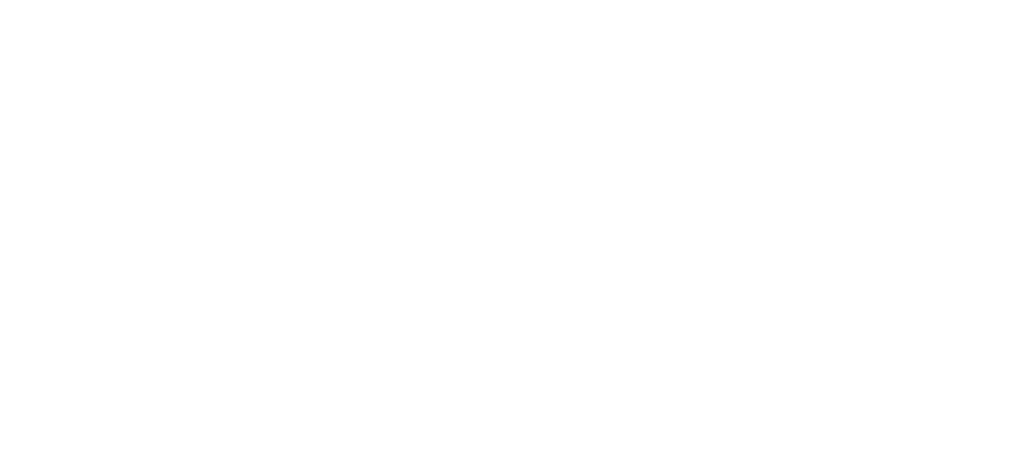 scroll, scrollTop: 0, scrollLeft: 0, axis: both 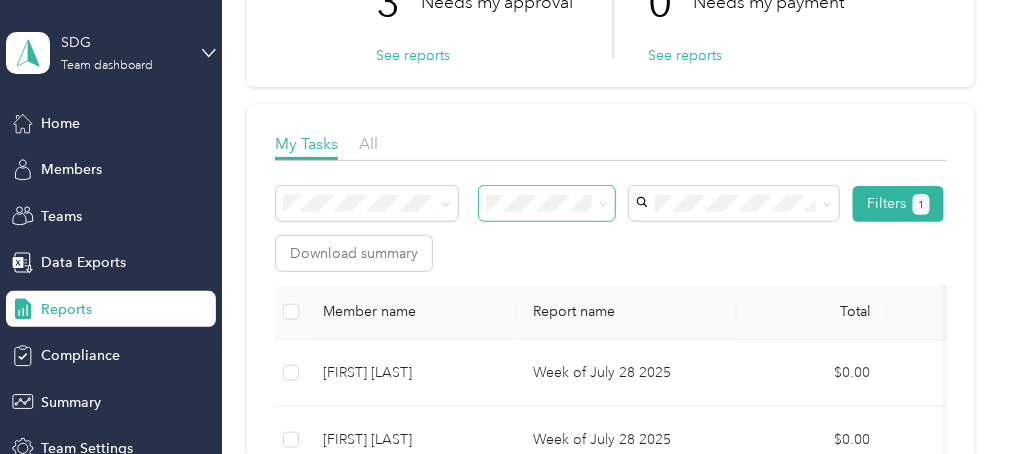 click at bounding box center (547, 203) 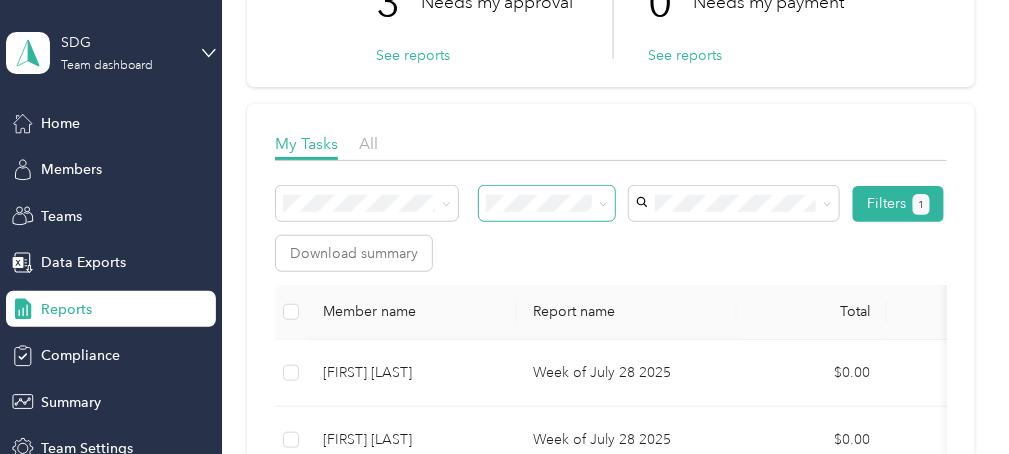 click at bounding box center (600, 203) 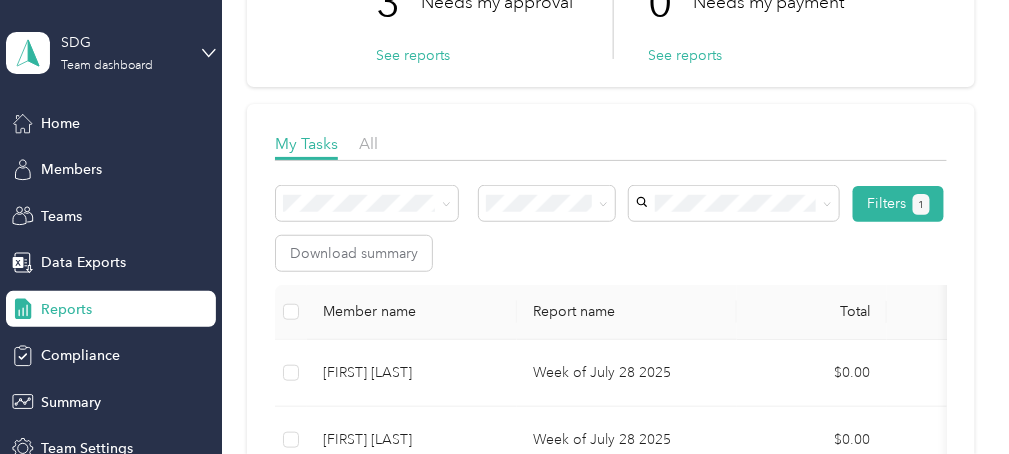 click on "All" at bounding box center [547, 235] 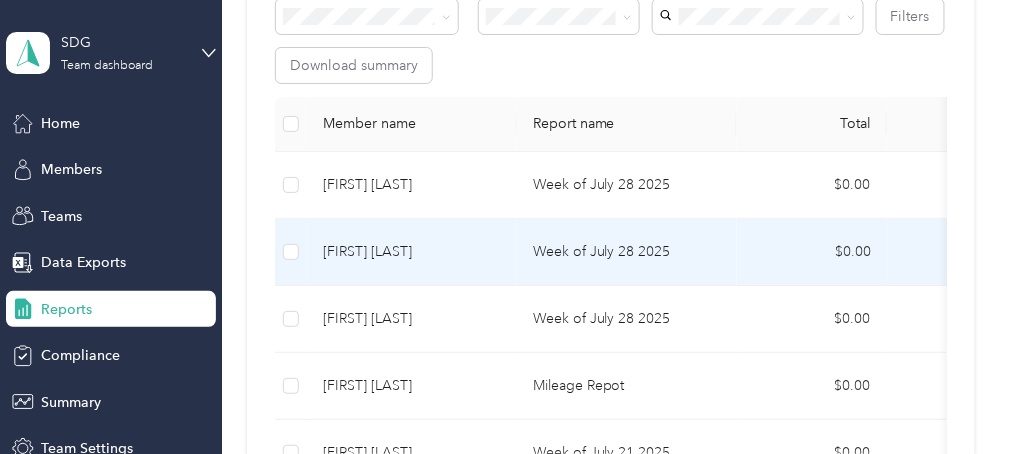 scroll, scrollTop: 560, scrollLeft: 0, axis: vertical 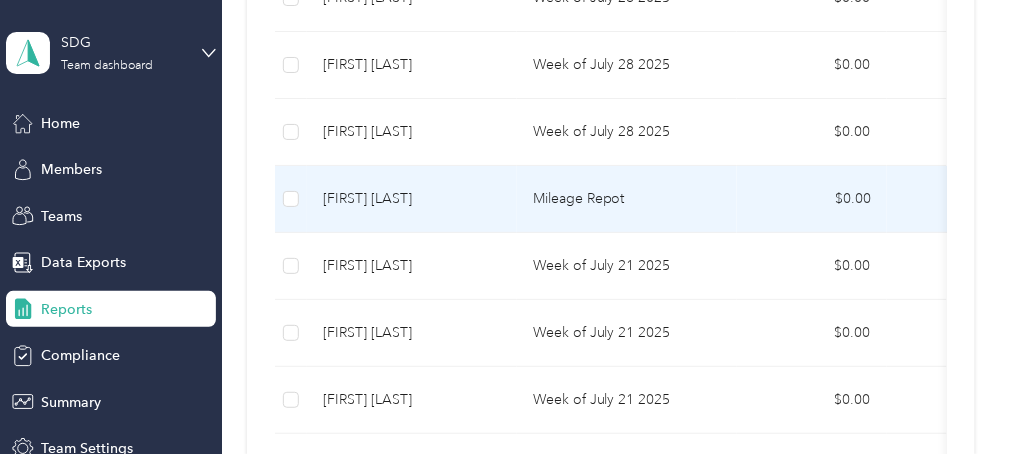 click at bounding box center [291, 199] 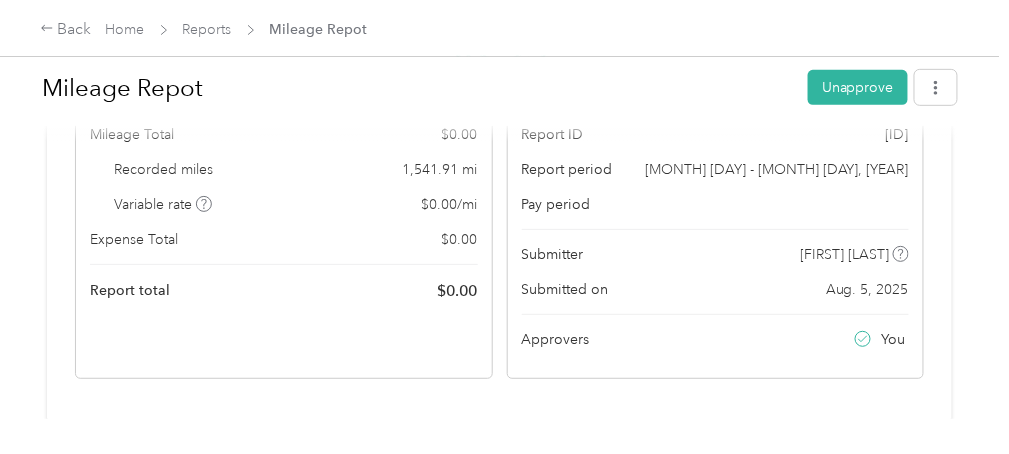 scroll, scrollTop: 0, scrollLeft: 0, axis: both 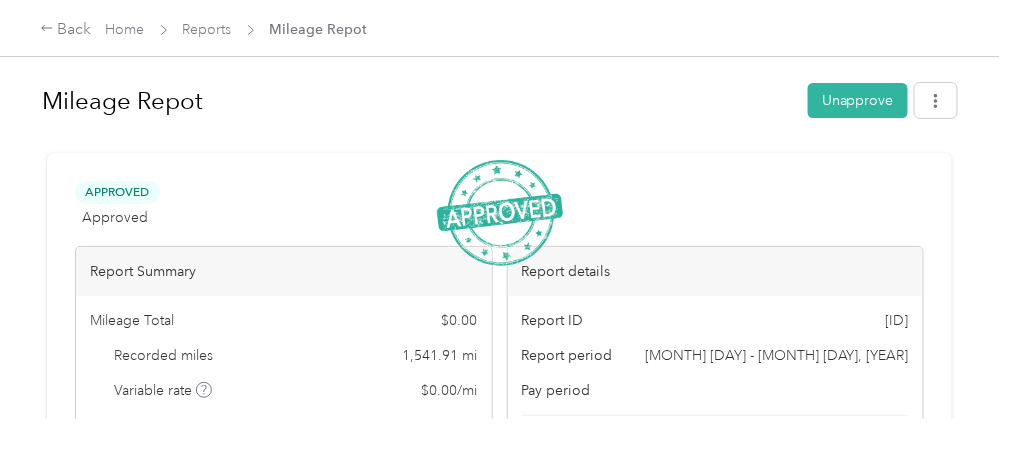 click on "Back Home Reports Mileage Repot" at bounding box center [504, 28] 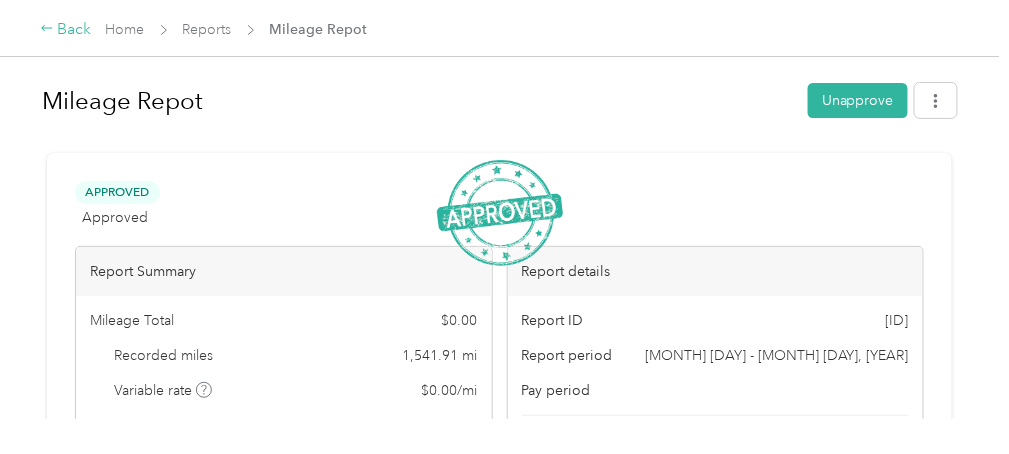 click 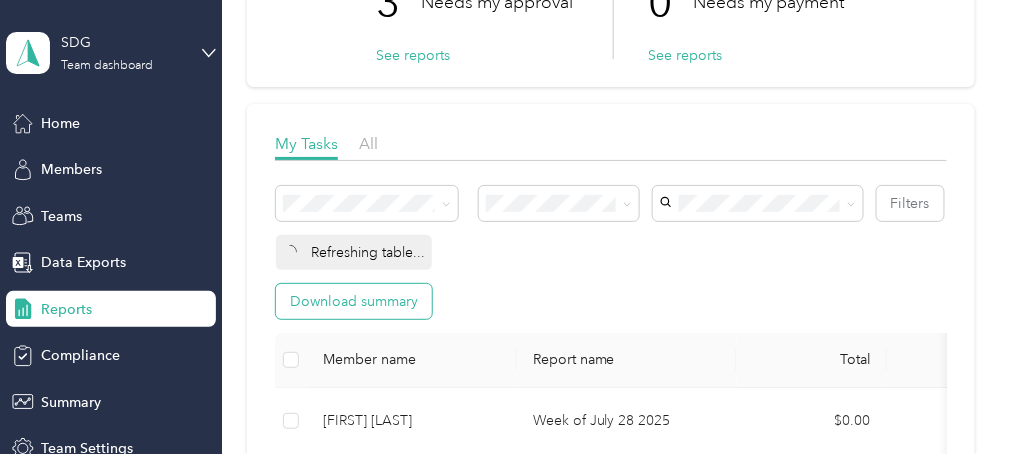 scroll, scrollTop: 373, scrollLeft: 0, axis: vertical 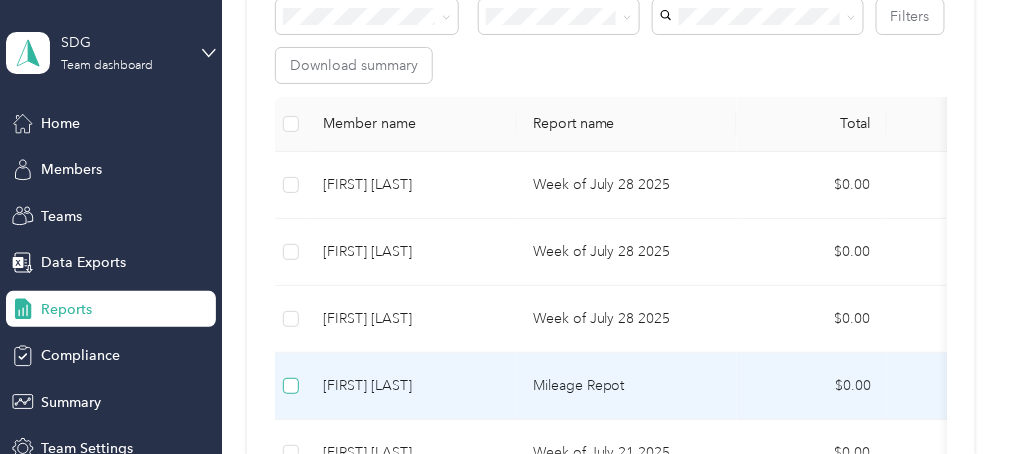 click at bounding box center [291, 386] 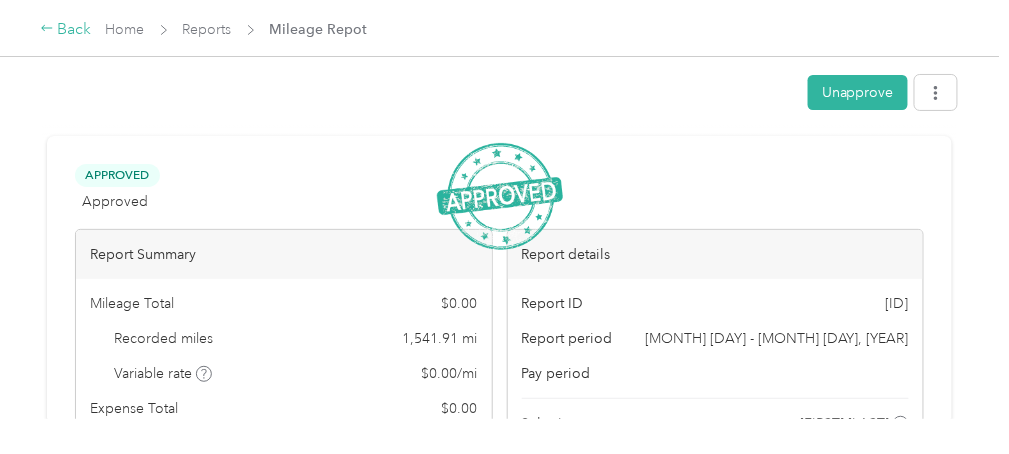 click 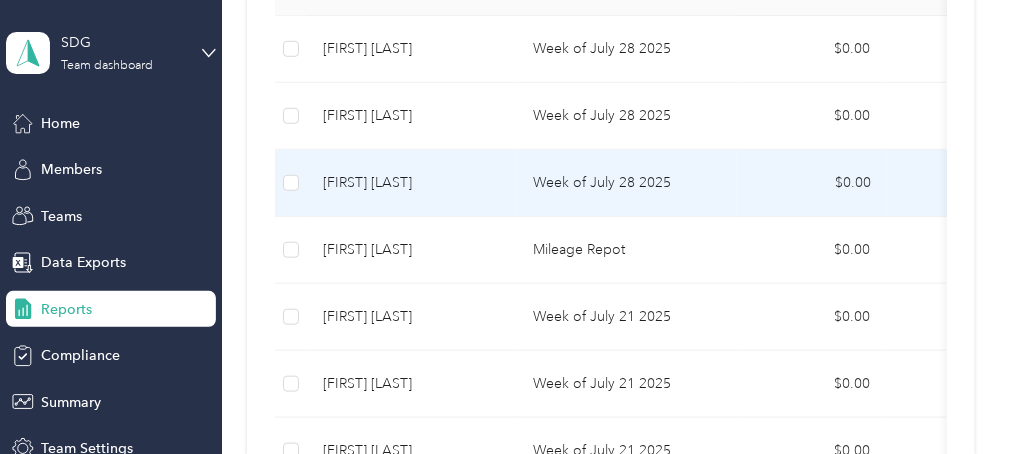 scroll, scrollTop: 560, scrollLeft: 0, axis: vertical 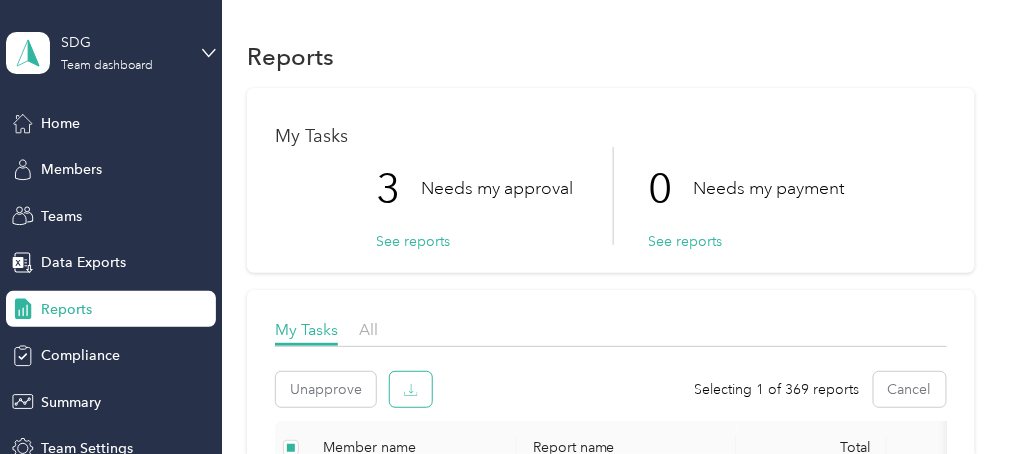 click at bounding box center (411, 389) 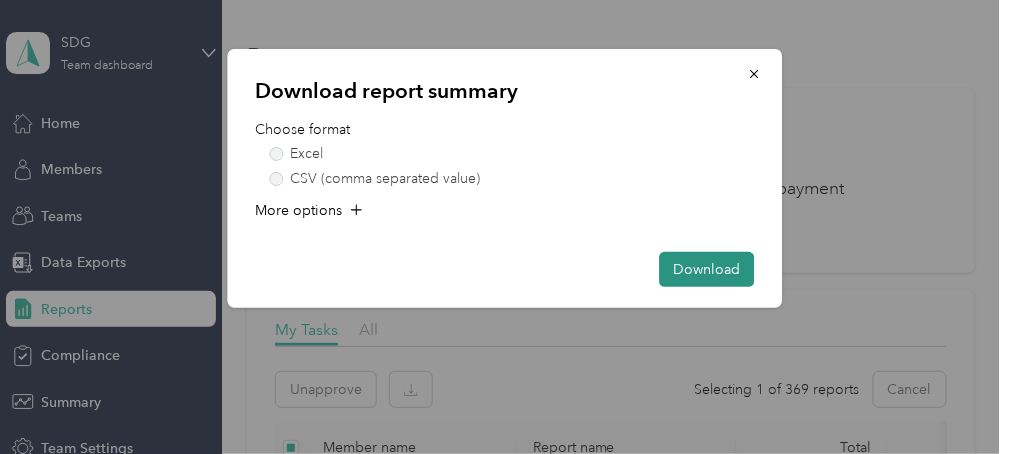 click on "Download" at bounding box center [706, 269] 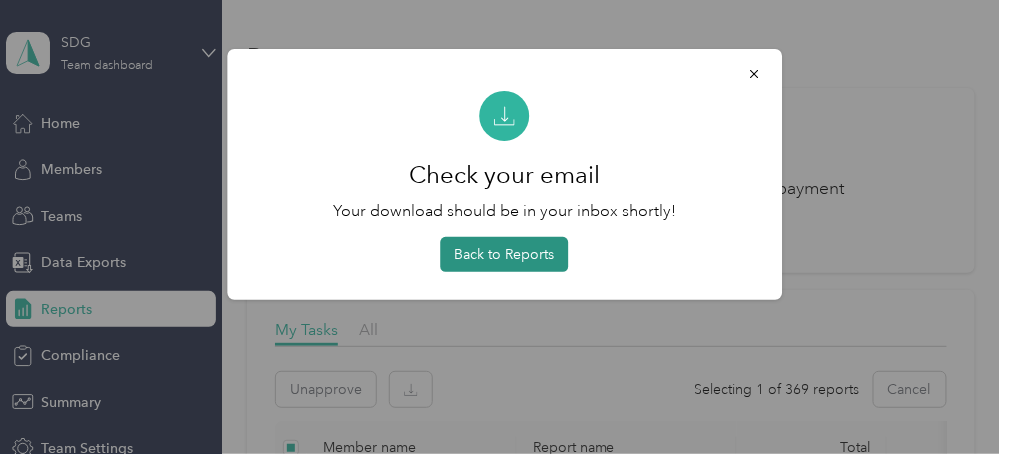 click on "Back to Reports" at bounding box center [505, 254] 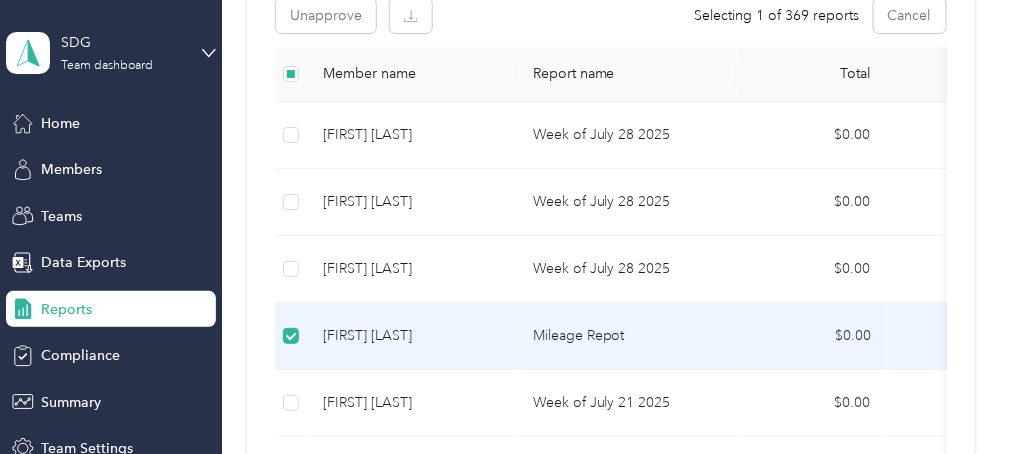 scroll, scrollTop: 373, scrollLeft: 0, axis: vertical 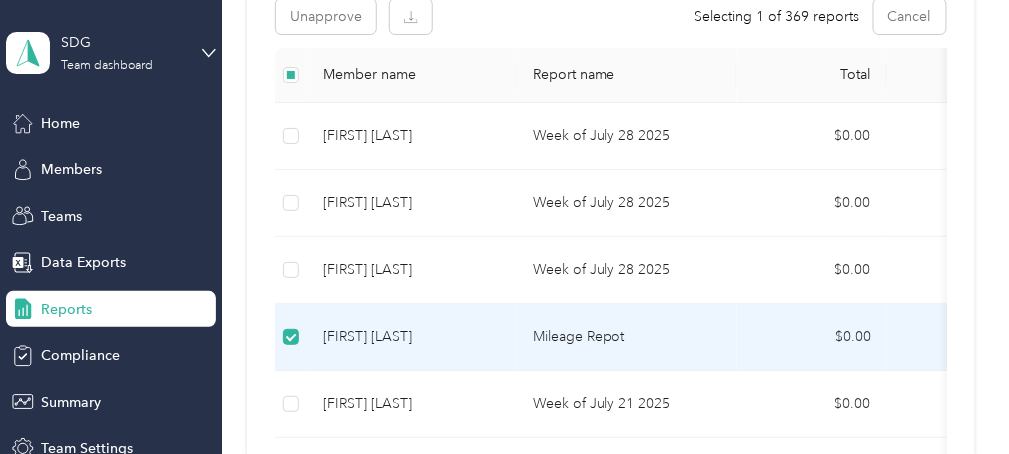 click on "Showing 25 out of 369
reports Cancel Member name Report name Total Miles Report status Submitted on Program Approvers                     [LAST] [FIRST] Week of July 28 2025 $0.00 197.42 needs approval 8/5/2025 CPM Program   You    [FIRST]  [LAST] Week of July 28 2025 $0.00 65.2 needs approval 8/5/2025 CPM Program   You    [FIRST] [LAST] Week of July 28 2025 $0.00 248.81 needs approval 8/4/2025 CPM Program   You    [FIRST]  [LAST] Mileage Repot $0.00 1,541.91 approved 8/5/2025 CPM Program   You    [FIRST] [LAST] Week of July 21 2025 $0.00 126.97 approved 7/29/2025 CPM Program   You    [LAST] [FIRST] Week of July 21 2025 $0.00 342.98 approved 8/1/2025 CPM Program   You    [FIRST] [LAST] Week of July 21 2025 $0.00 403.71 approved 8/1/2025 CPM Program   You    [LAST] [FIRST] Week of July 14 2025 $0.00 370.45 approved 7/21/2025 CPM Program   You    [FIRST] [LAST] Week of July 14 2025 $0.00 94.5 approved 7/23/2025 CPM Program   You    [FIRST] [LAST] $0.00 543.03" at bounding box center (611, 893) 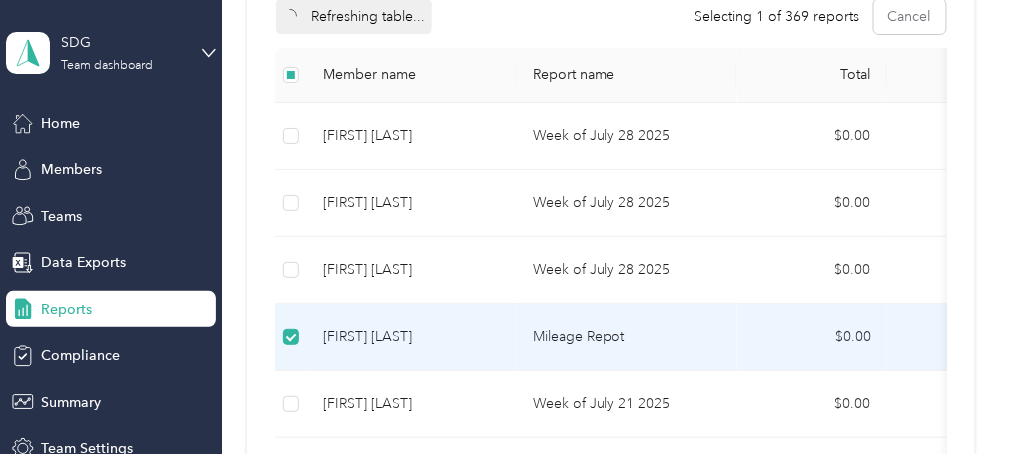 scroll, scrollTop: 422, scrollLeft: 0, axis: vertical 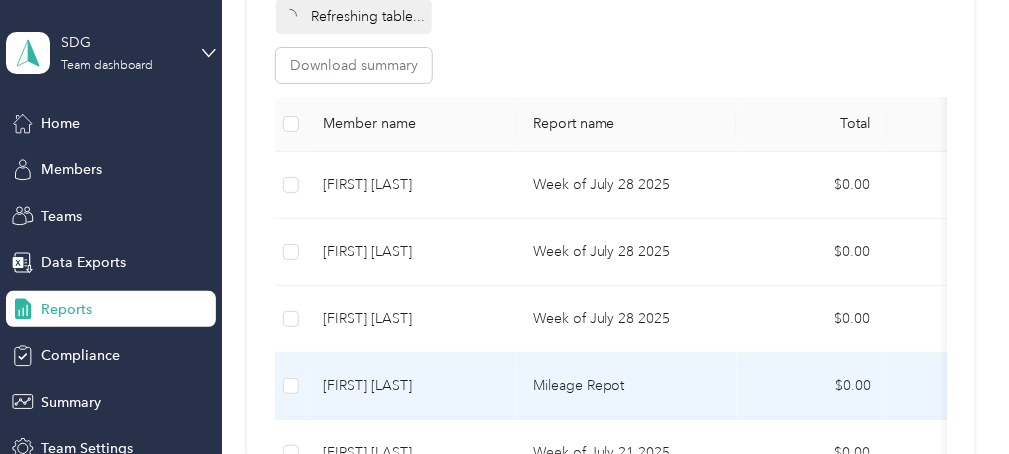 click on "[FIRST] [LAST]" at bounding box center (412, 386) 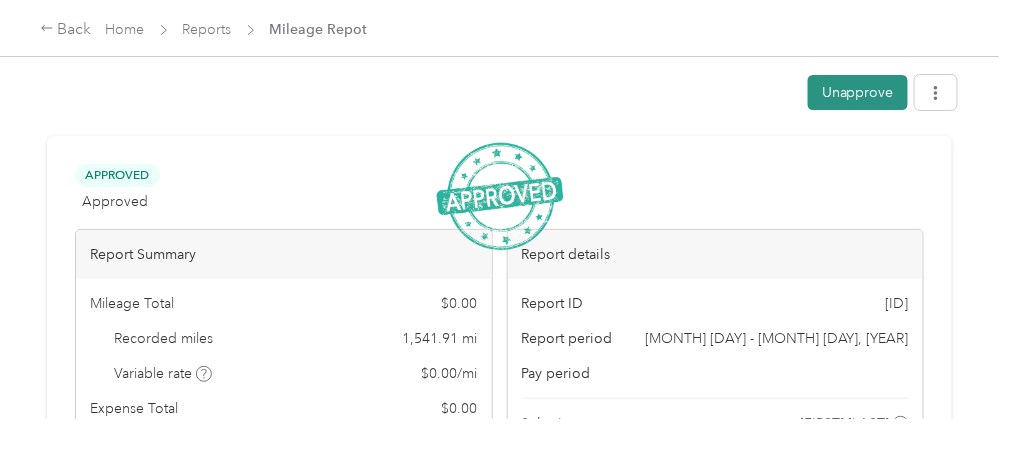 click on "Unapprove" at bounding box center (858, 92) 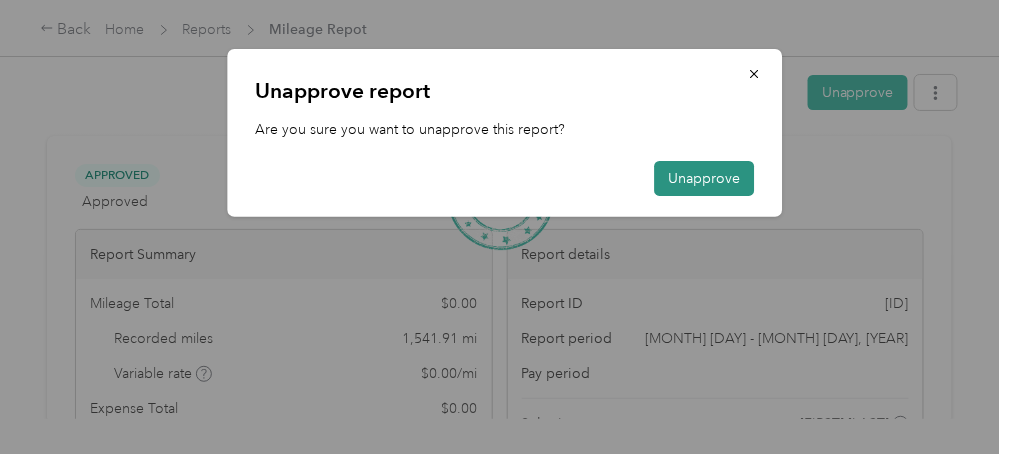 click on "Unapprove" at bounding box center (704, 178) 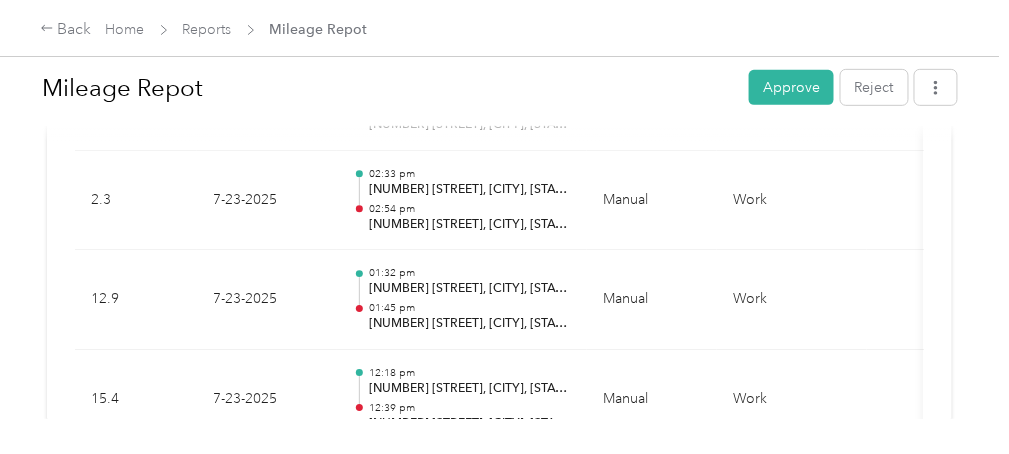scroll, scrollTop: 3546, scrollLeft: 0, axis: vertical 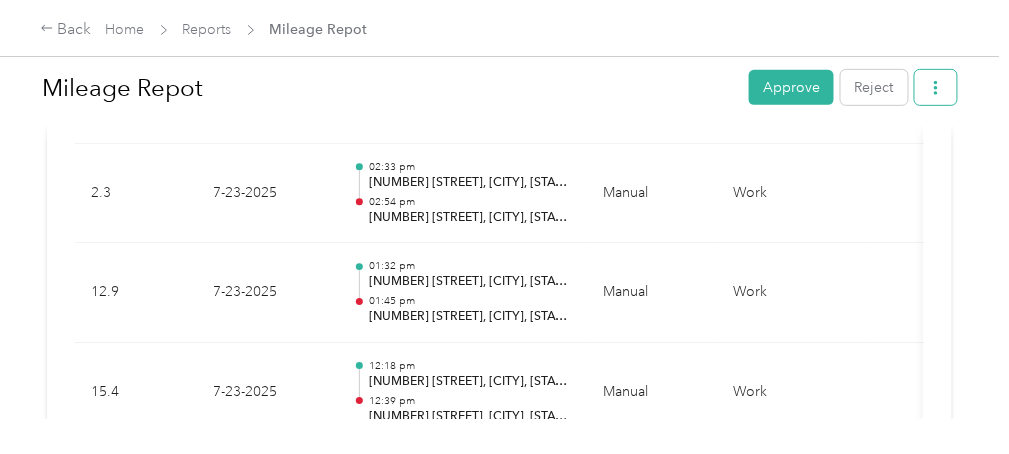 click 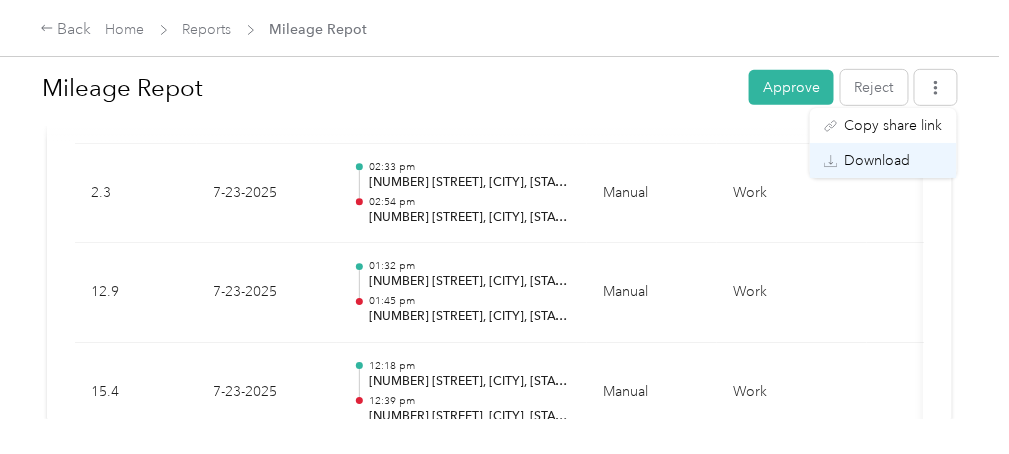 click on "Download" at bounding box center (878, 160) 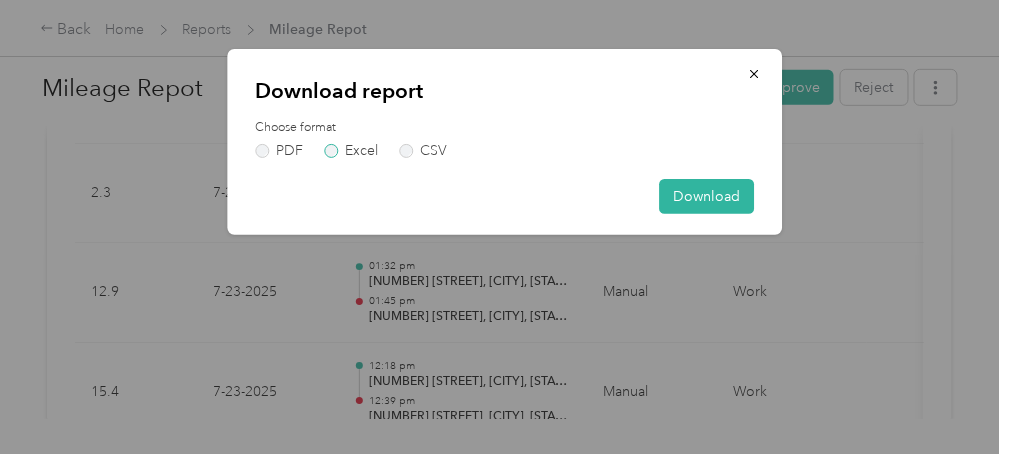 click on "Excel" at bounding box center (351, 151) 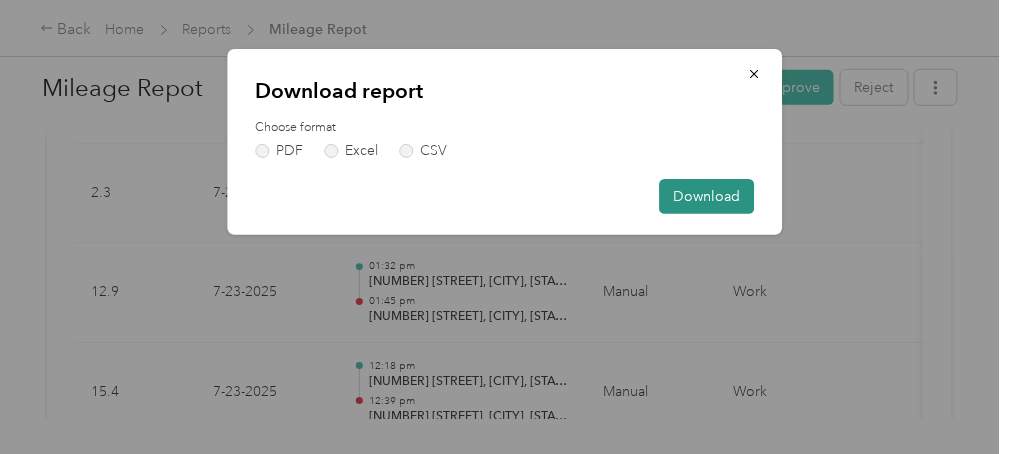 click on "Download" at bounding box center (706, 196) 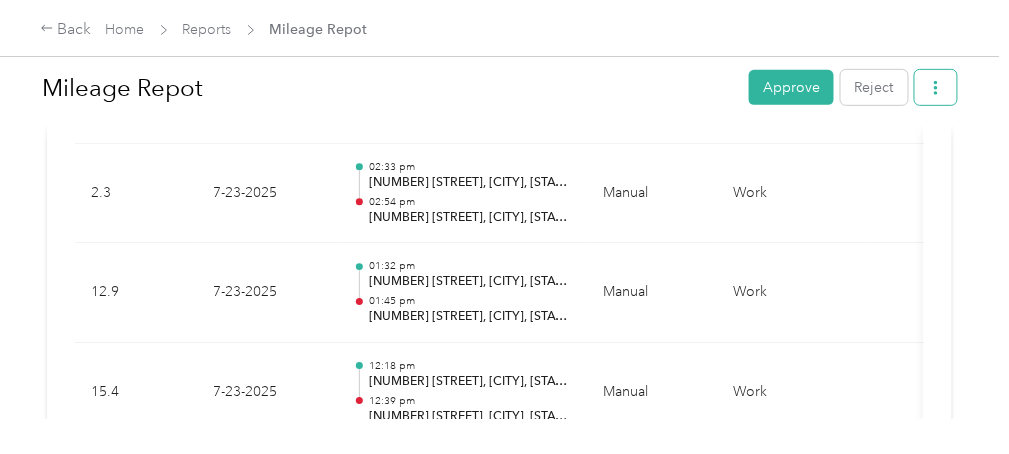 click at bounding box center [936, 87] 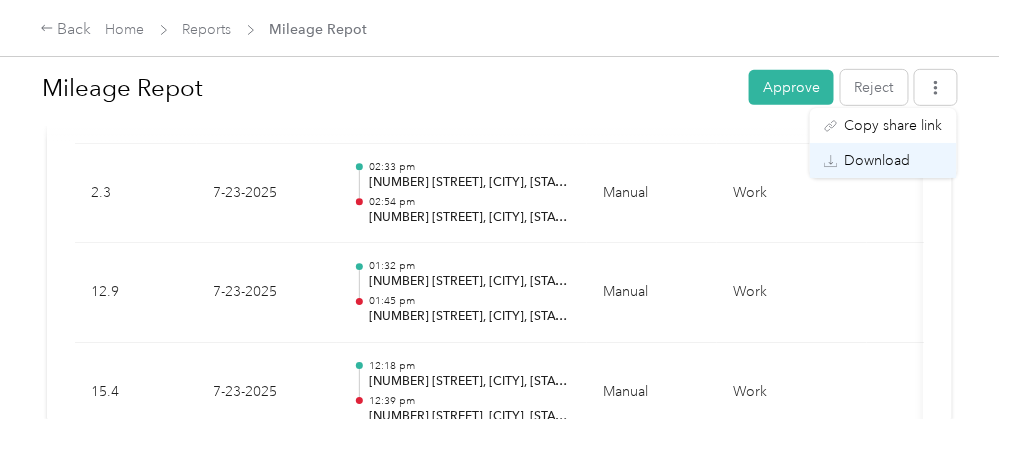 click on "Download" at bounding box center [878, 160] 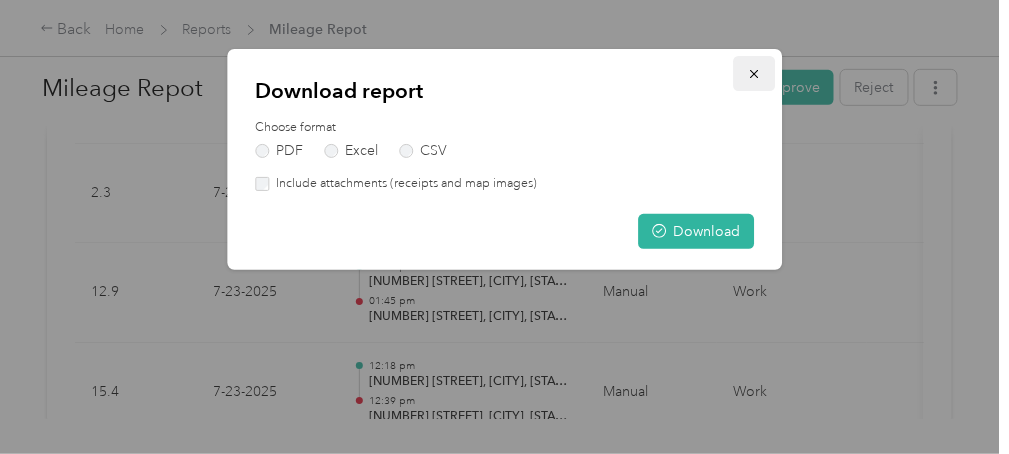click at bounding box center [754, 73] 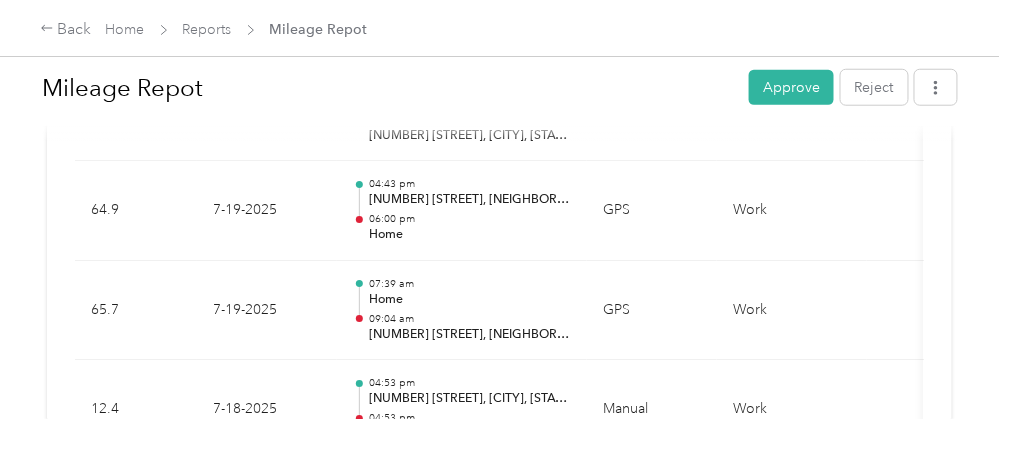 scroll, scrollTop: 5413, scrollLeft: 0, axis: vertical 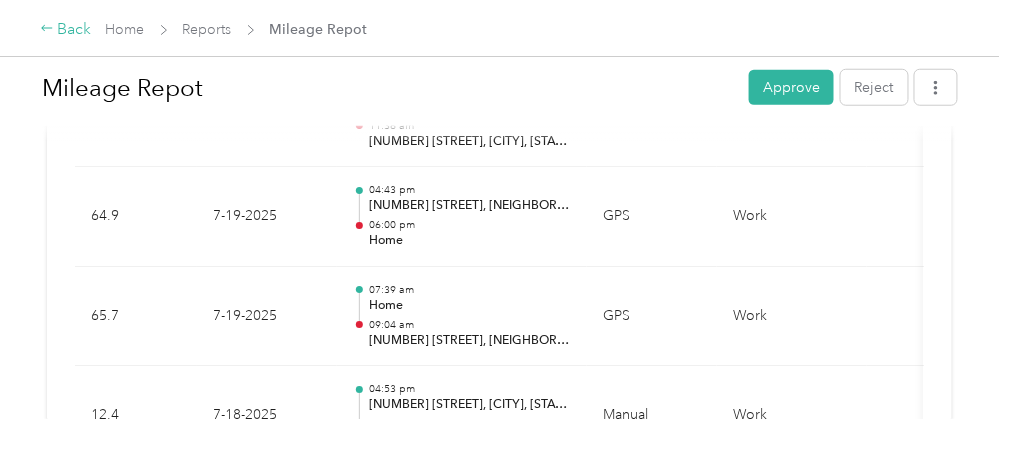 click on "Back" at bounding box center [66, 30] 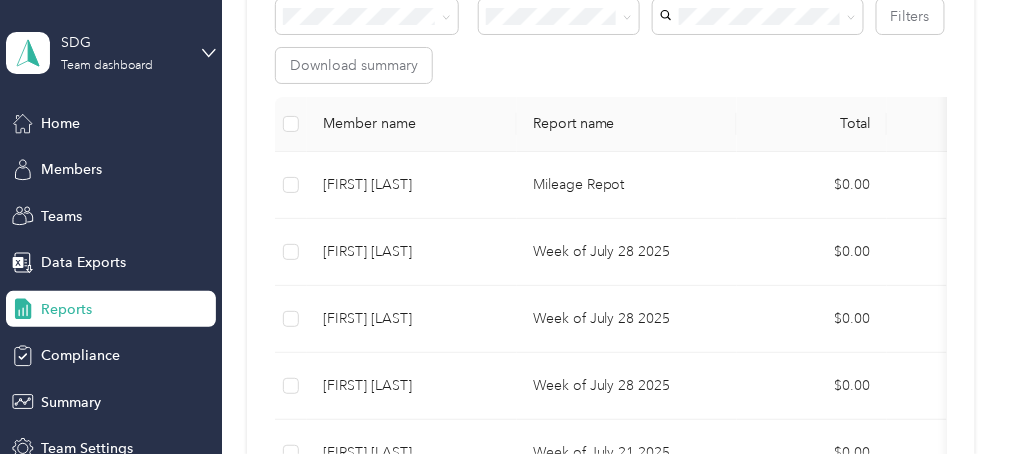 scroll, scrollTop: 186, scrollLeft: 0, axis: vertical 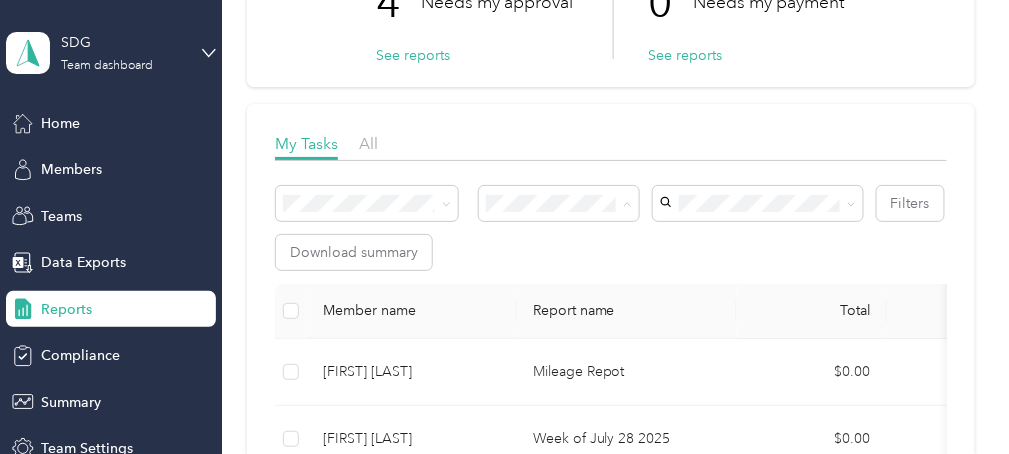 click on "Needs my approval" at bounding box center [555, 273] 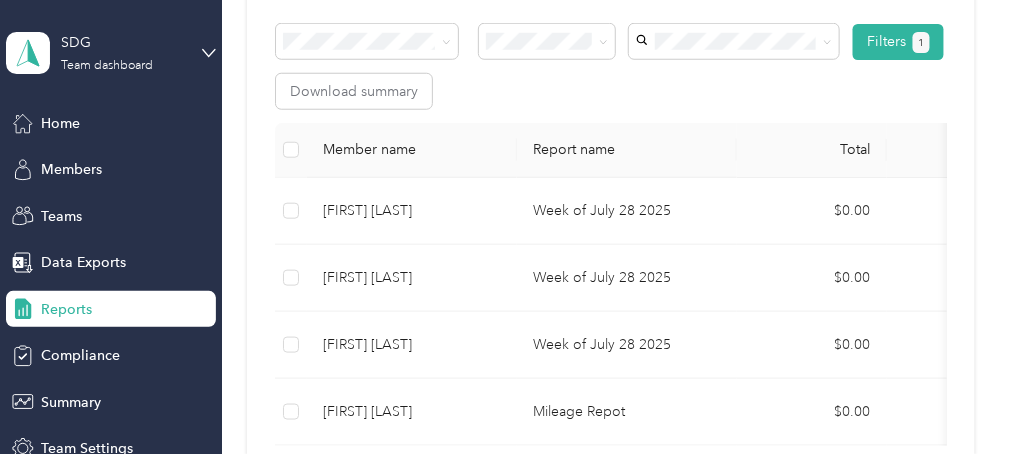 scroll, scrollTop: 373, scrollLeft: 0, axis: vertical 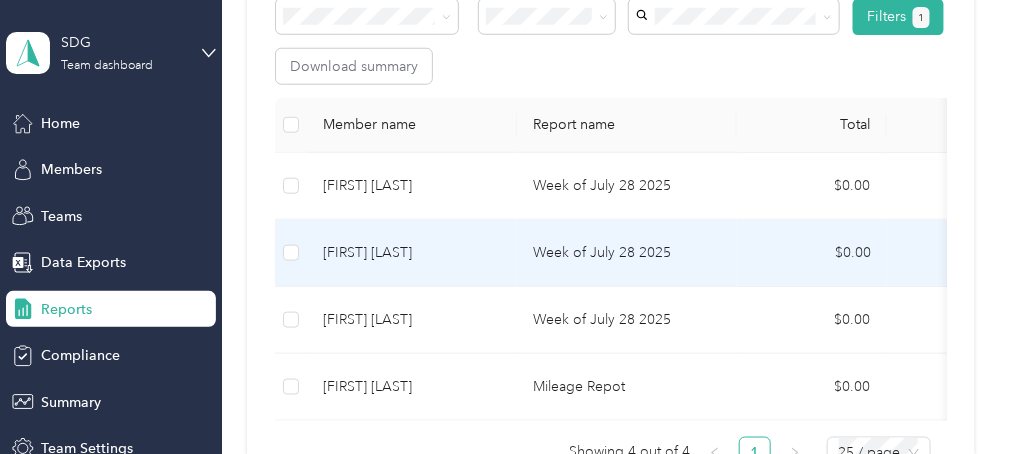 click on "Week of July 28 2025" at bounding box center (627, 253) 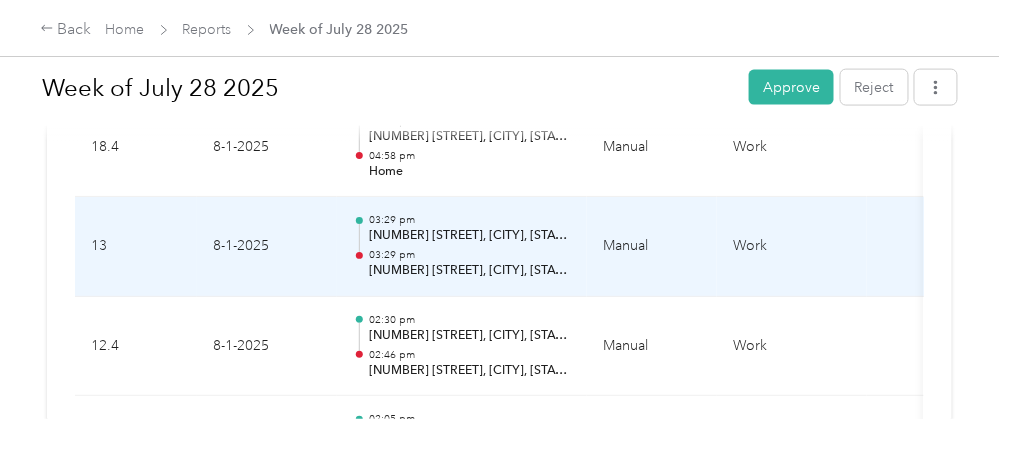 scroll, scrollTop: 373, scrollLeft: 0, axis: vertical 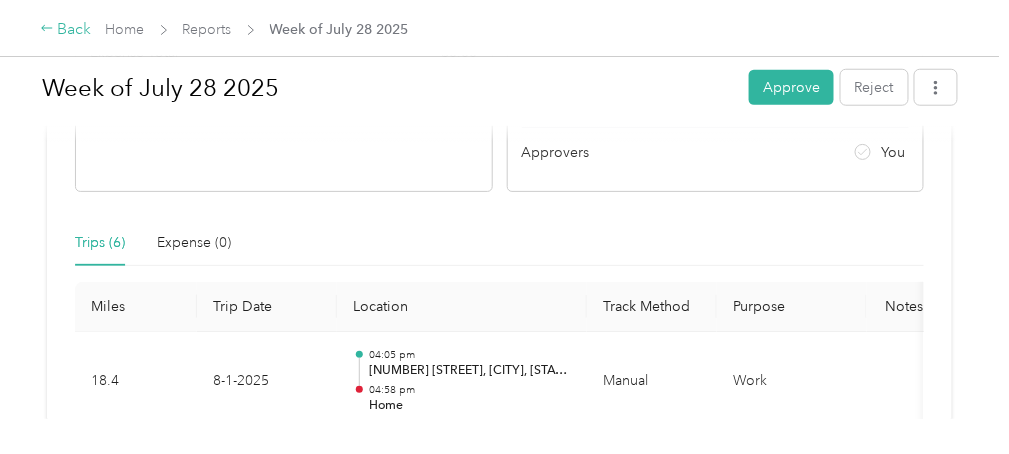 click on "Back" at bounding box center [66, 30] 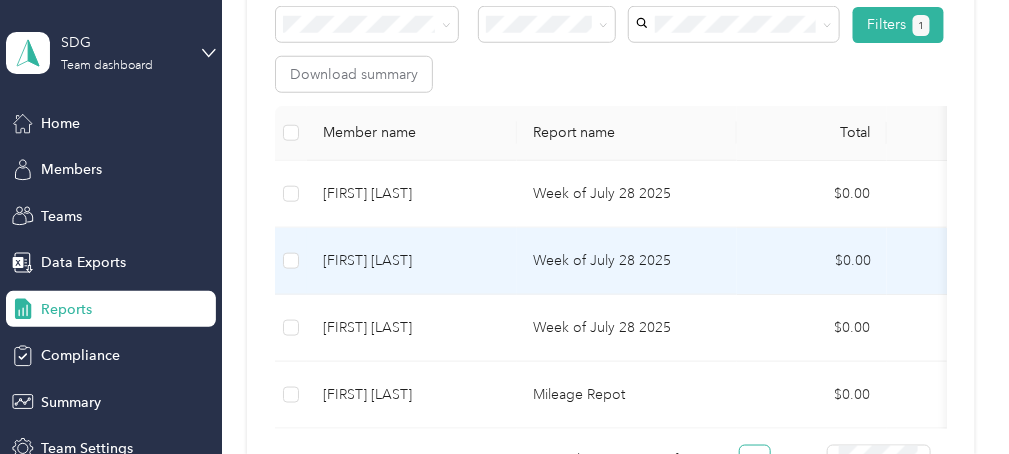scroll, scrollTop: 373, scrollLeft: 0, axis: vertical 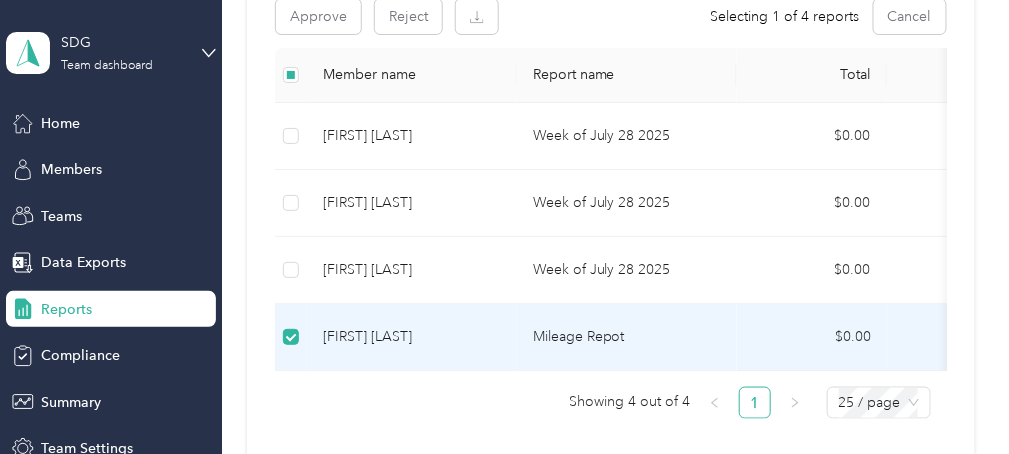 click on "[FIRST] [LAST]" at bounding box center [412, 337] 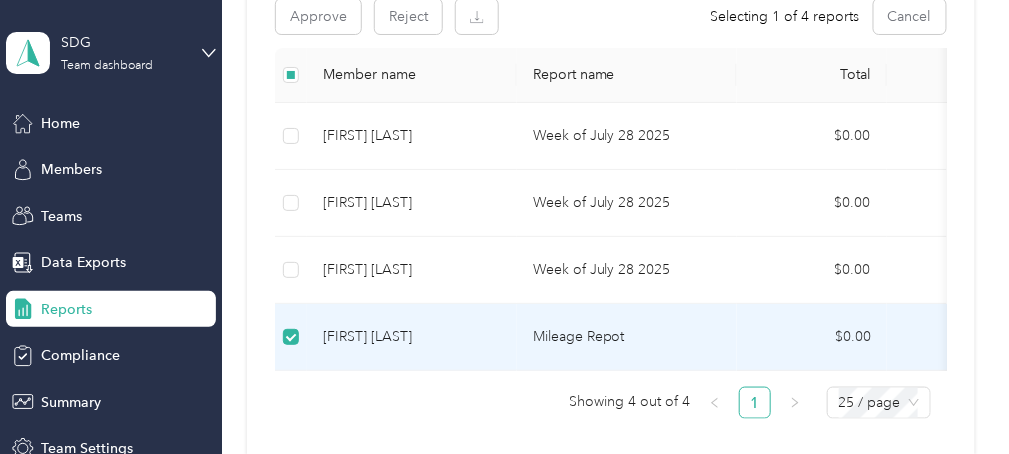 click on "[FIRST] [LAST]" at bounding box center (412, 337) 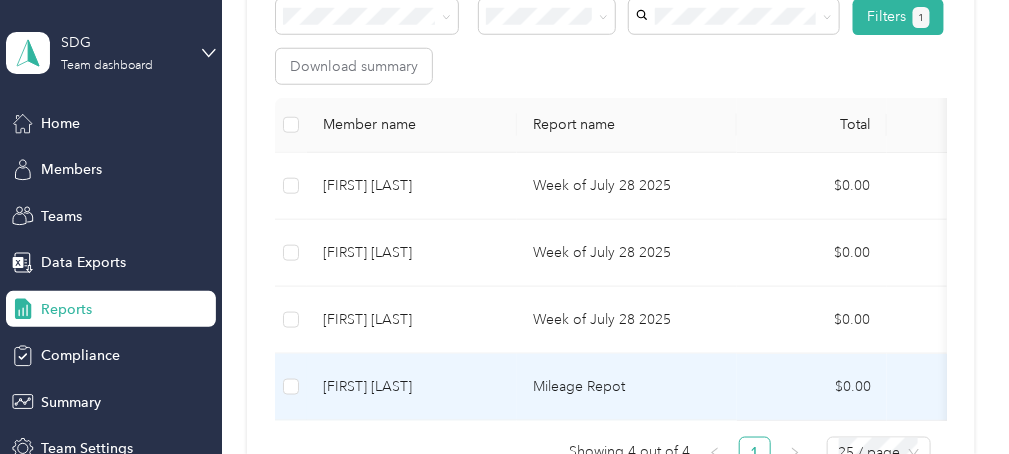 click on "[FIRST] [LAST]" at bounding box center [412, 387] 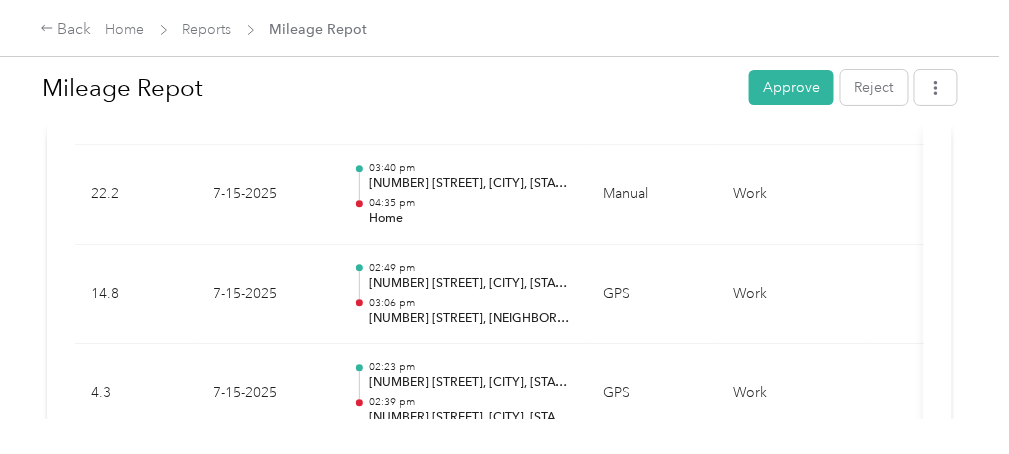 scroll, scrollTop: 8586, scrollLeft: 0, axis: vertical 